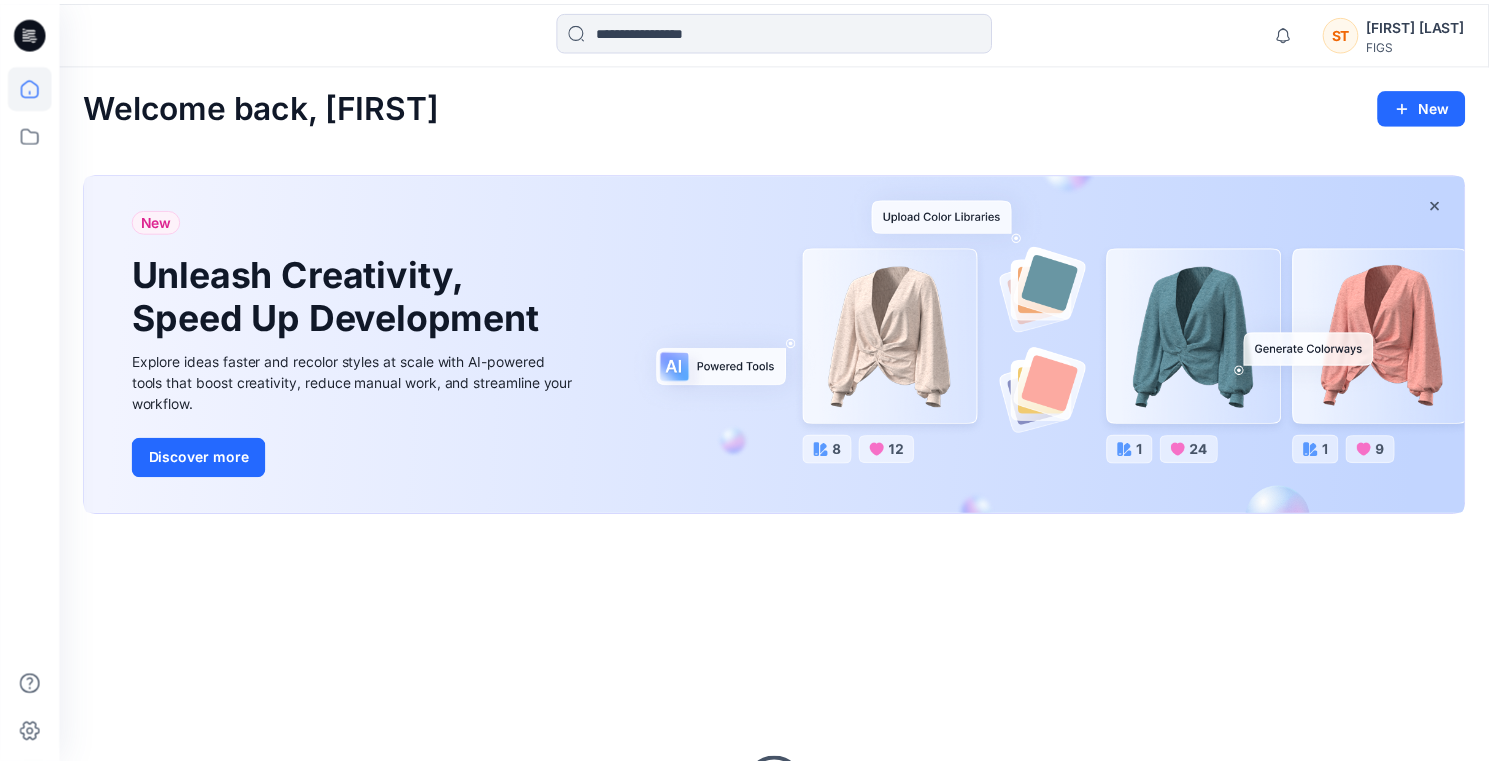 scroll, scrollTop: 0, scrollLeft: 0, axis: both 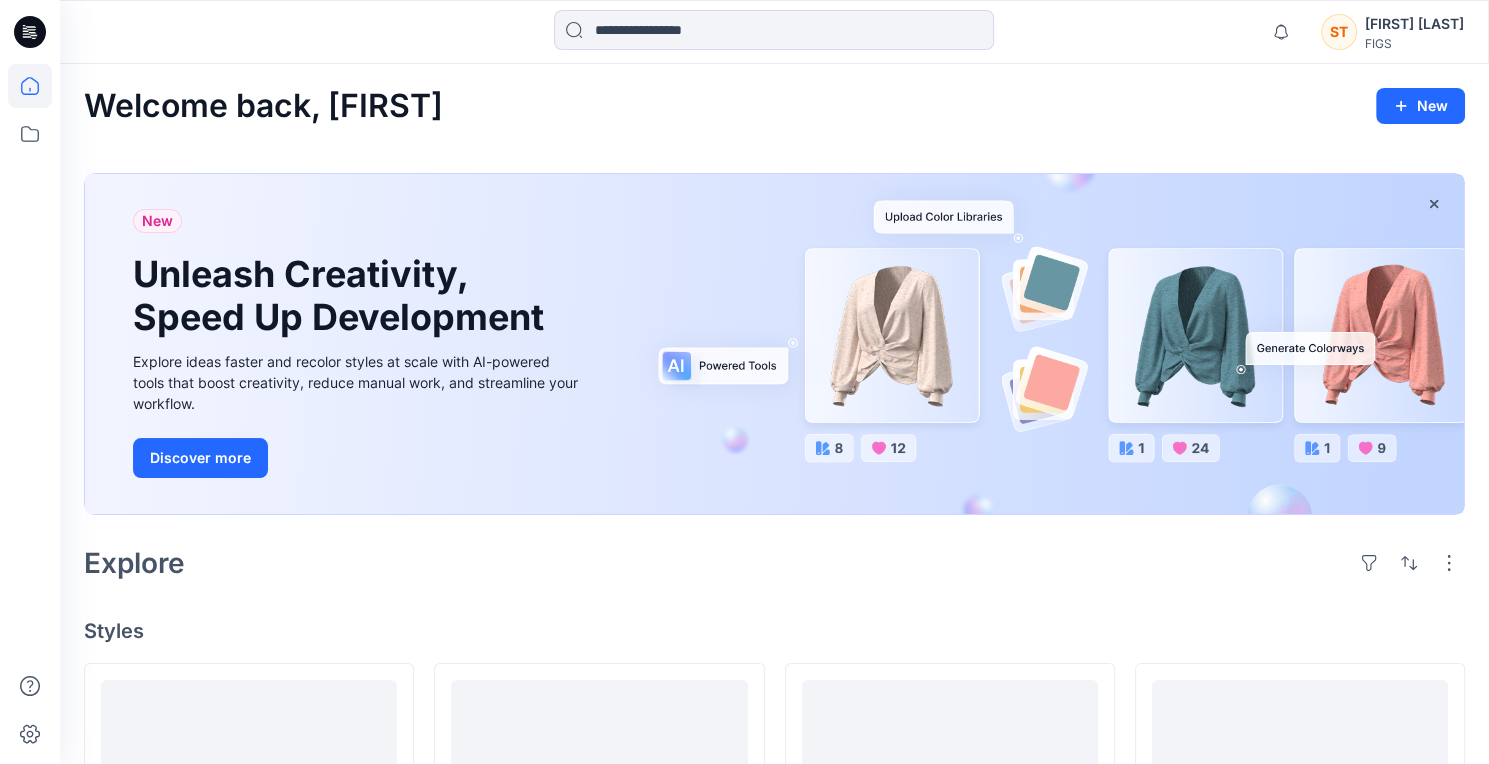 click on "[FIRST] [LAST]" at bounding box center [1414, 24] 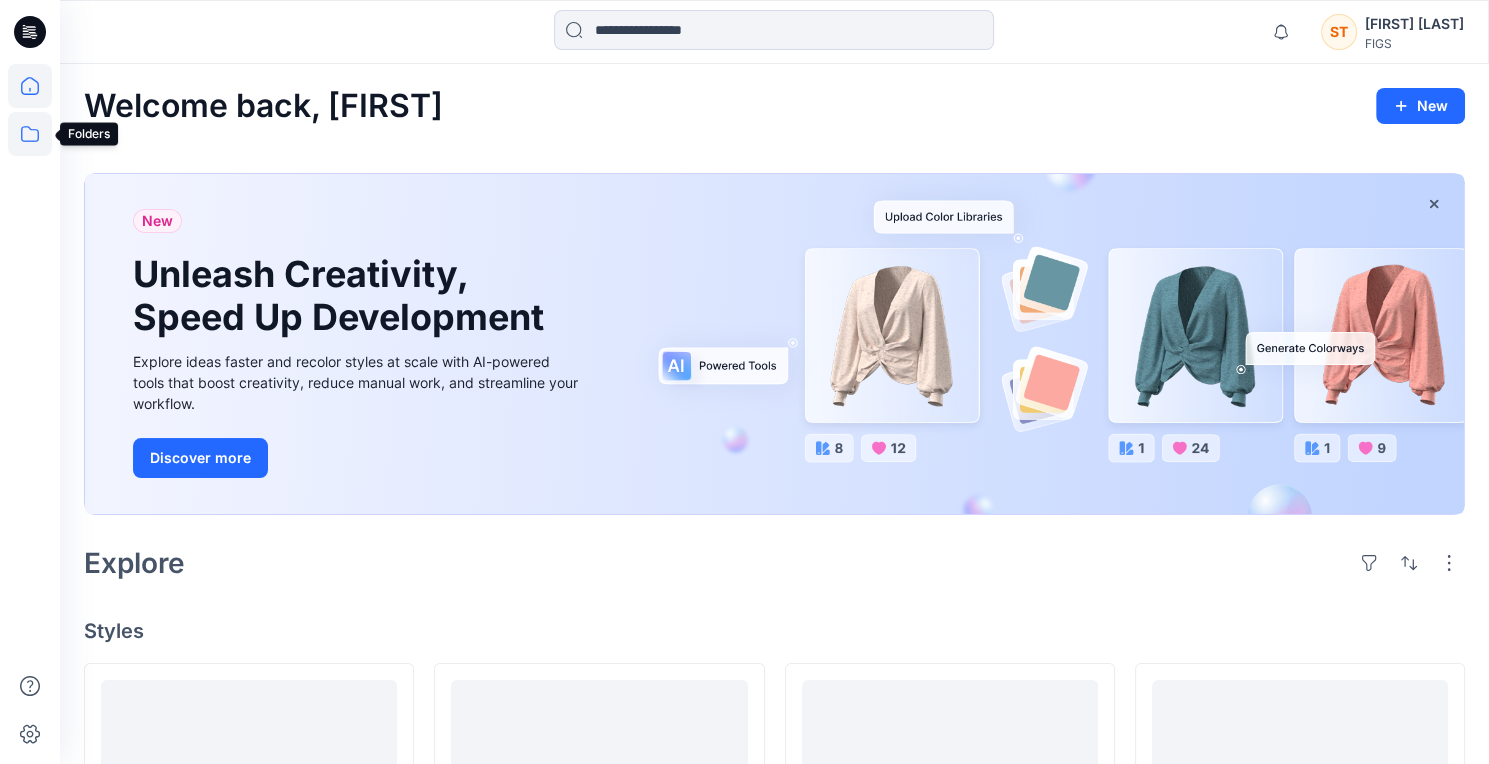 click 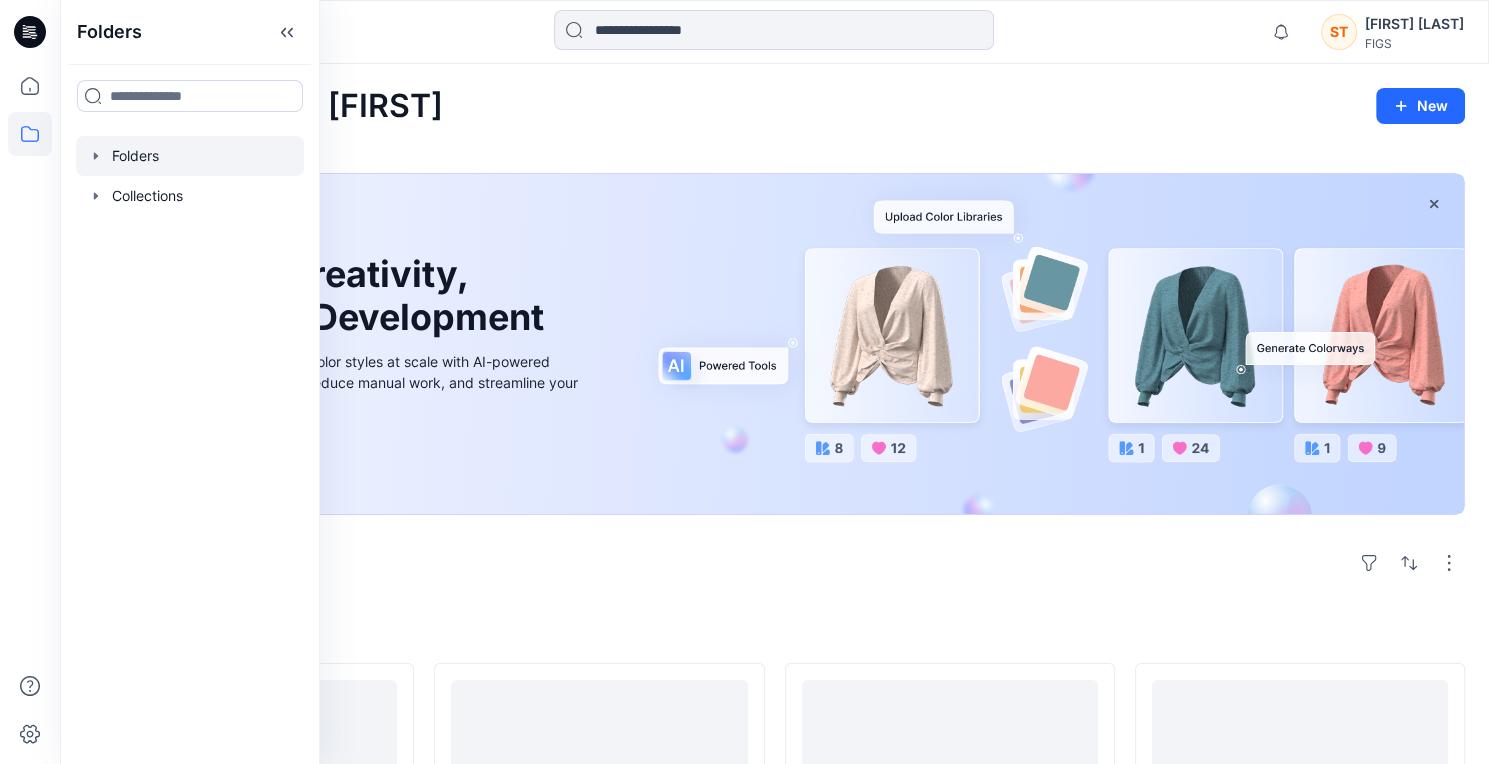 click 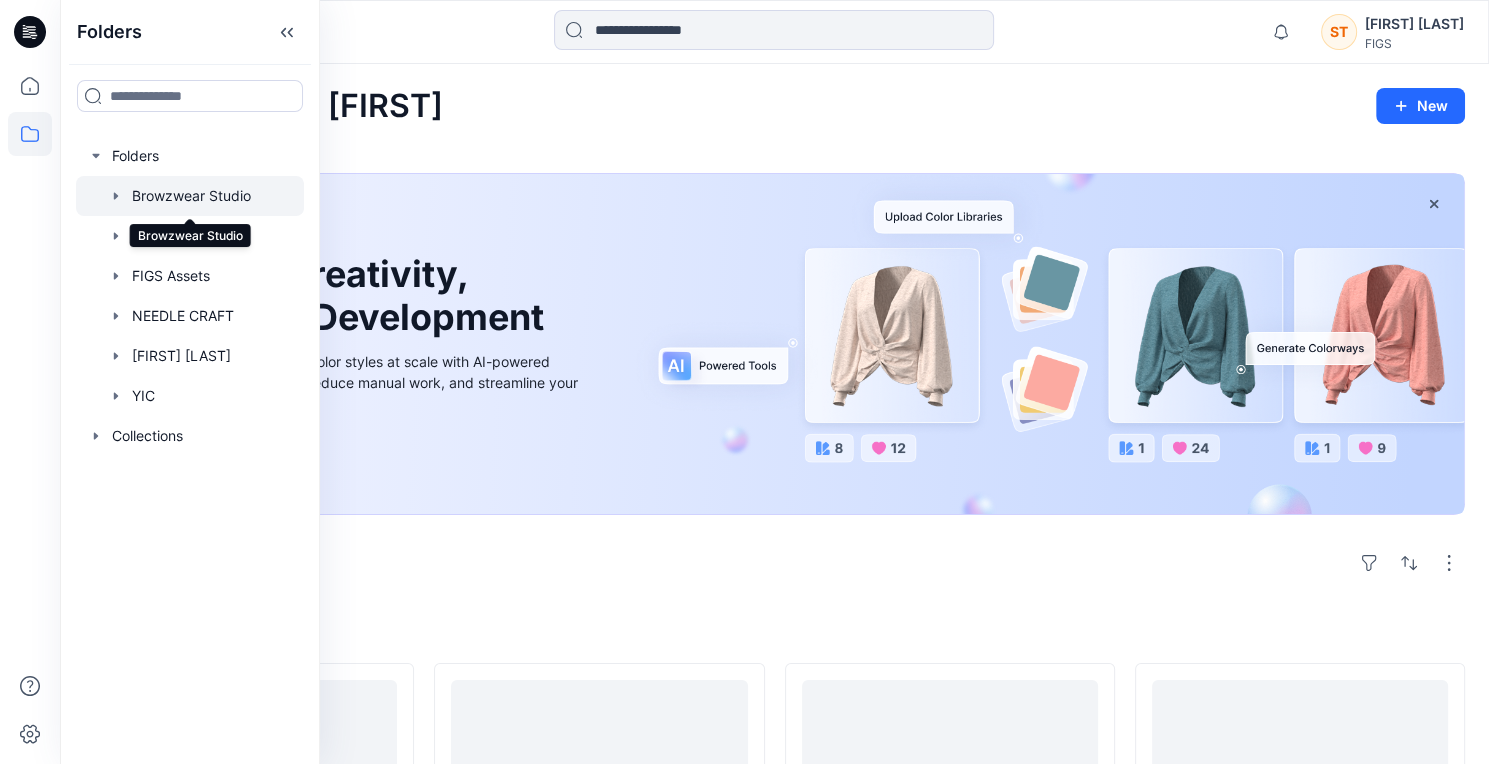 click at bounding box center [190, 196] 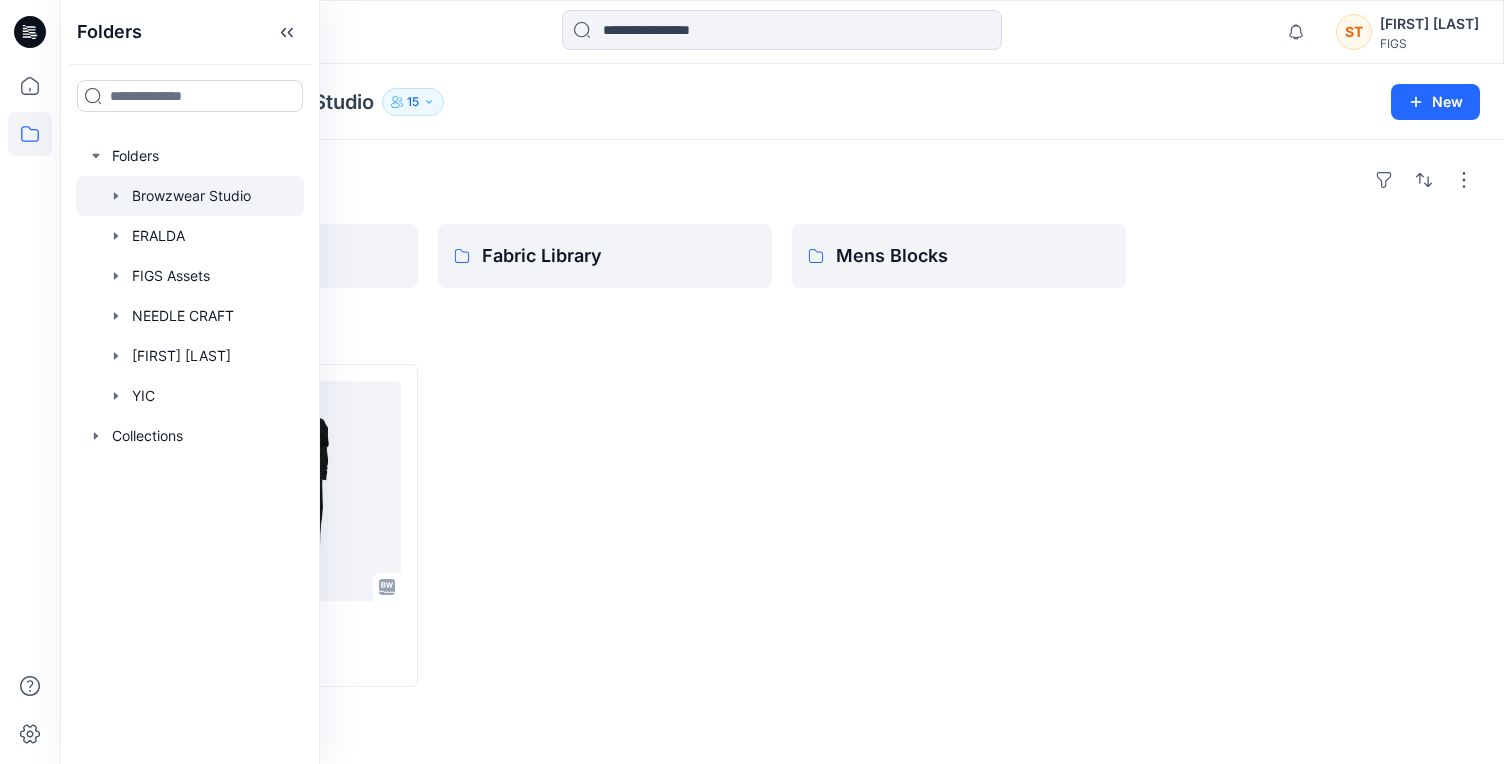 click on "Folders" at bounding box center (782, 180) 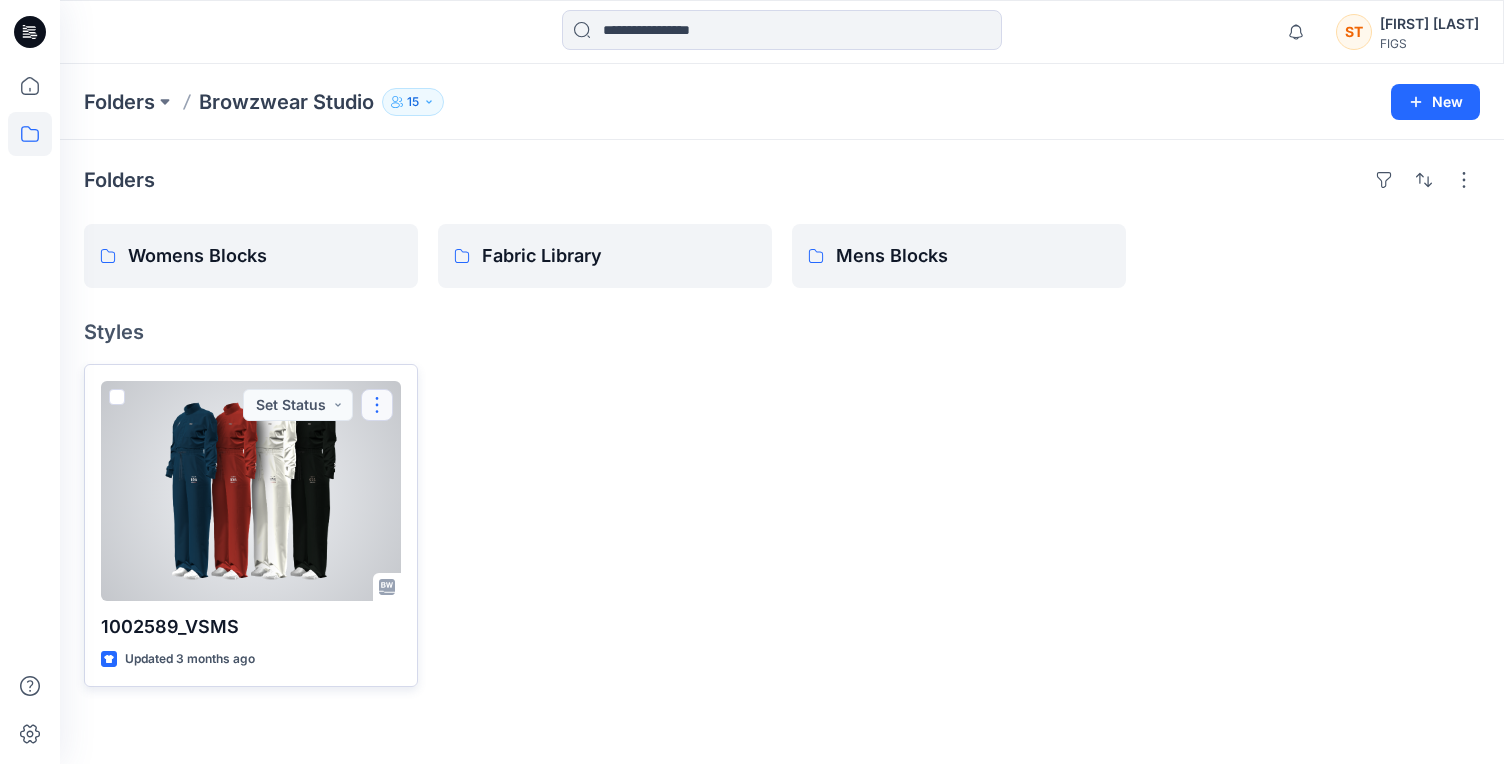 click at bounding box center (377, 405) 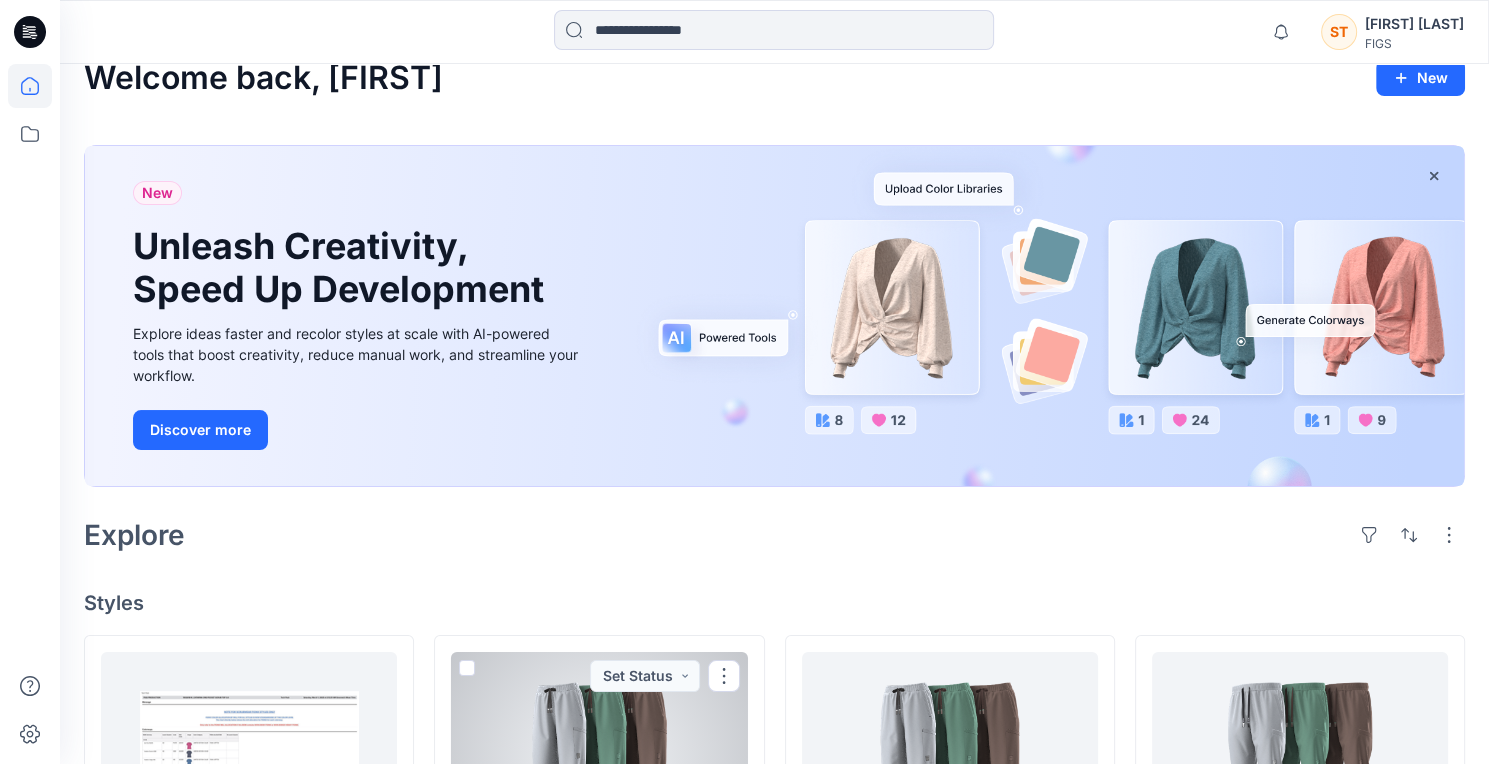 scroll, scrollTop: 0, scrollLeft: 0, axis: both 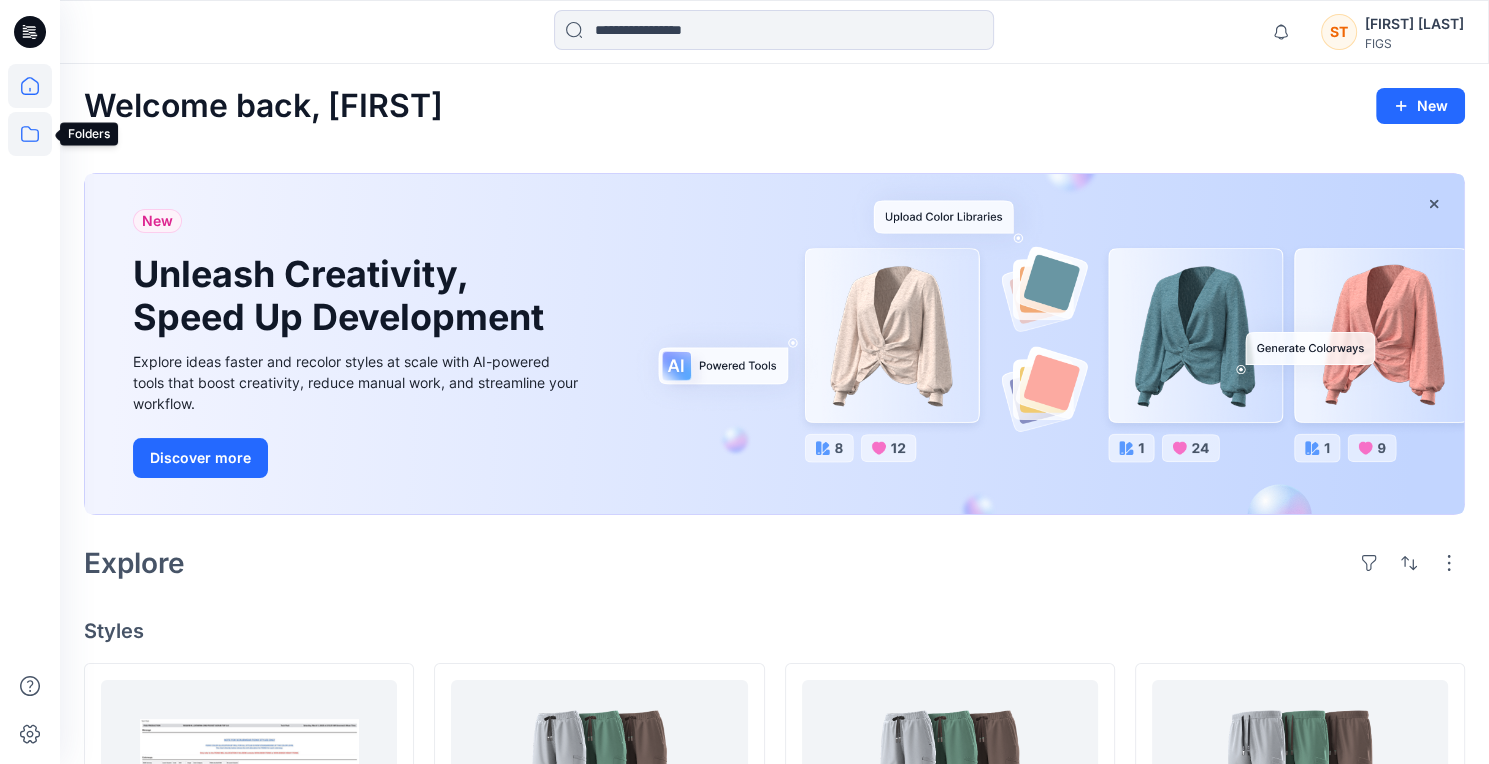 click 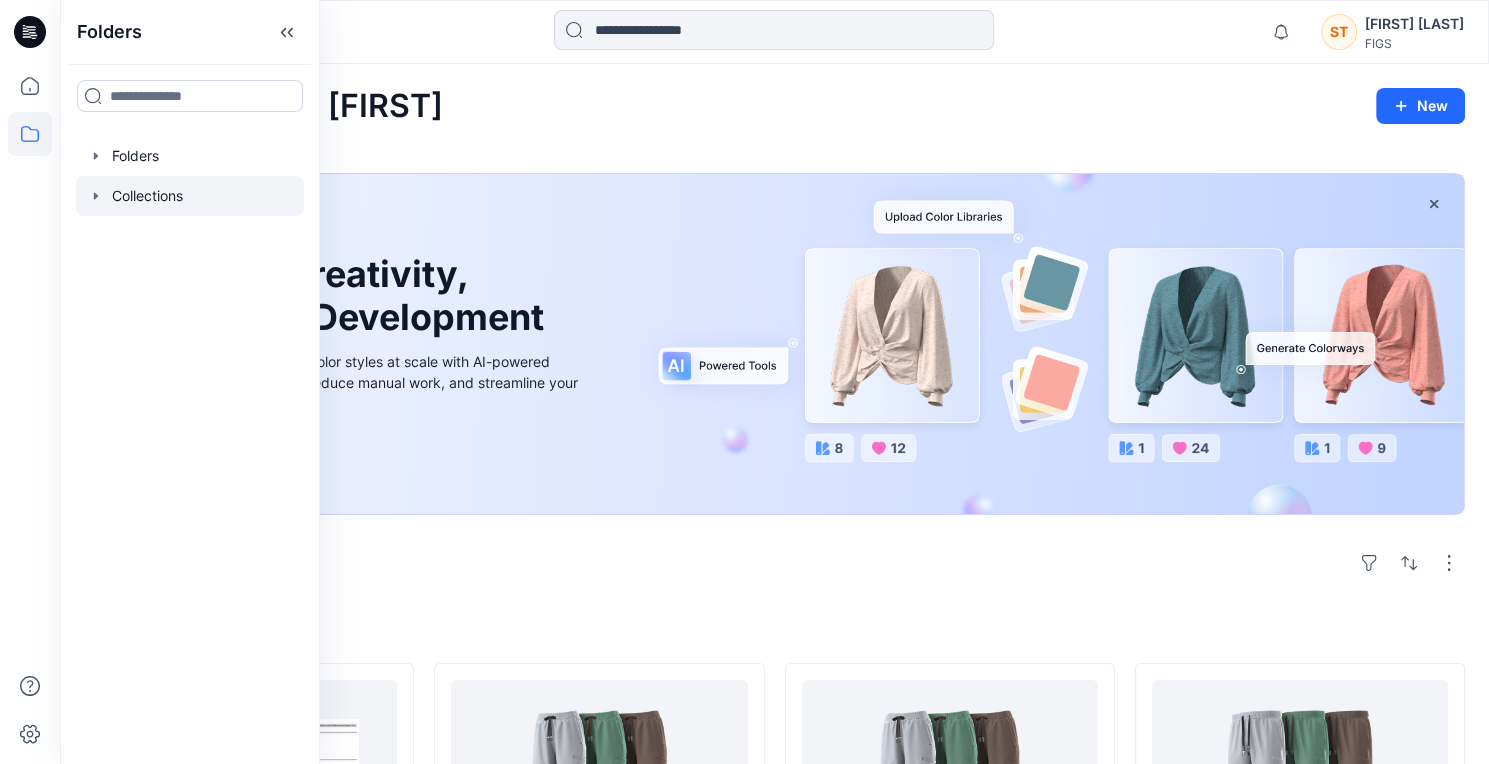 click at bounding box center [190, 196] 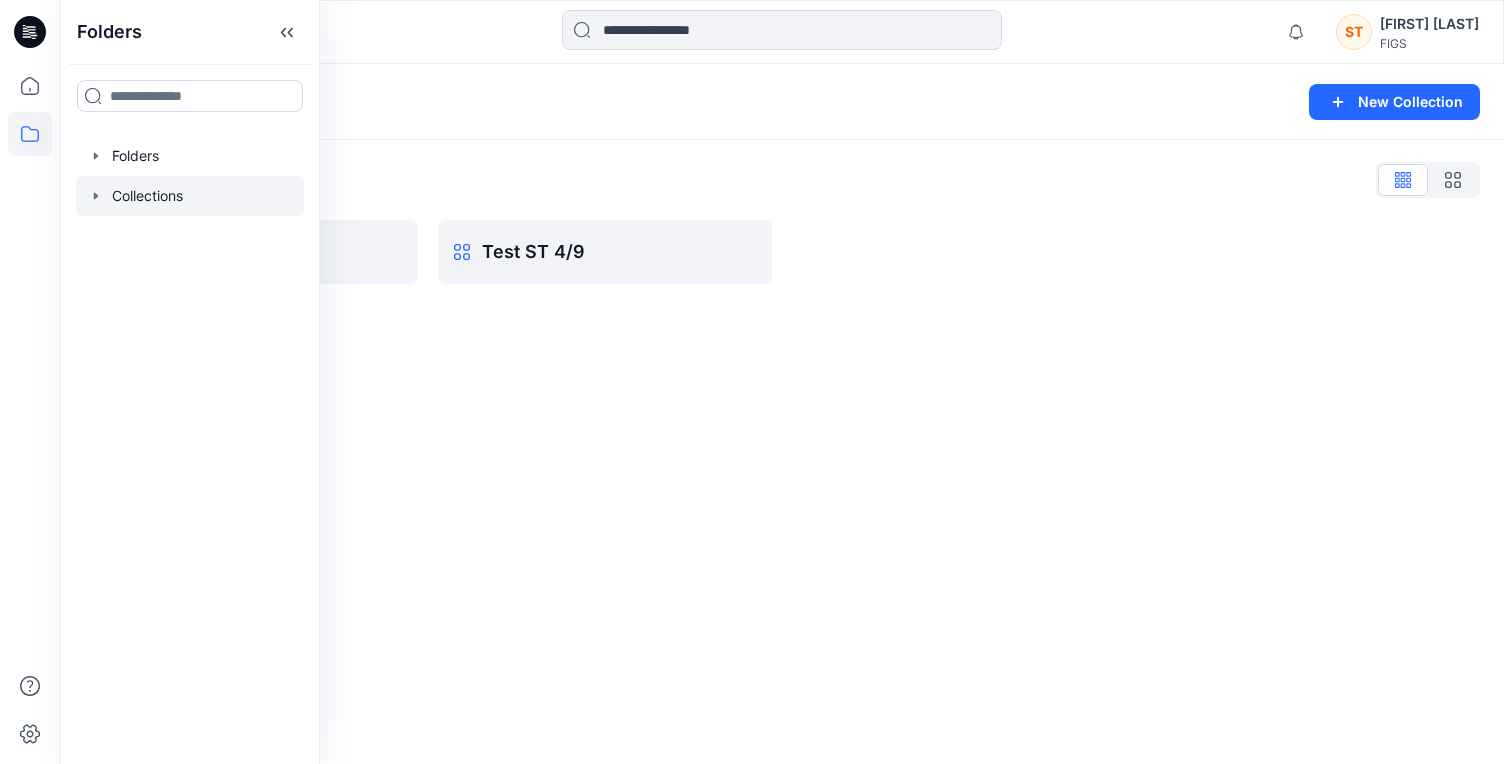 click on "Collections New Collection Collections ListFIGS ONBOARDING Test ST 4/9" at bounding box center [782, 414] 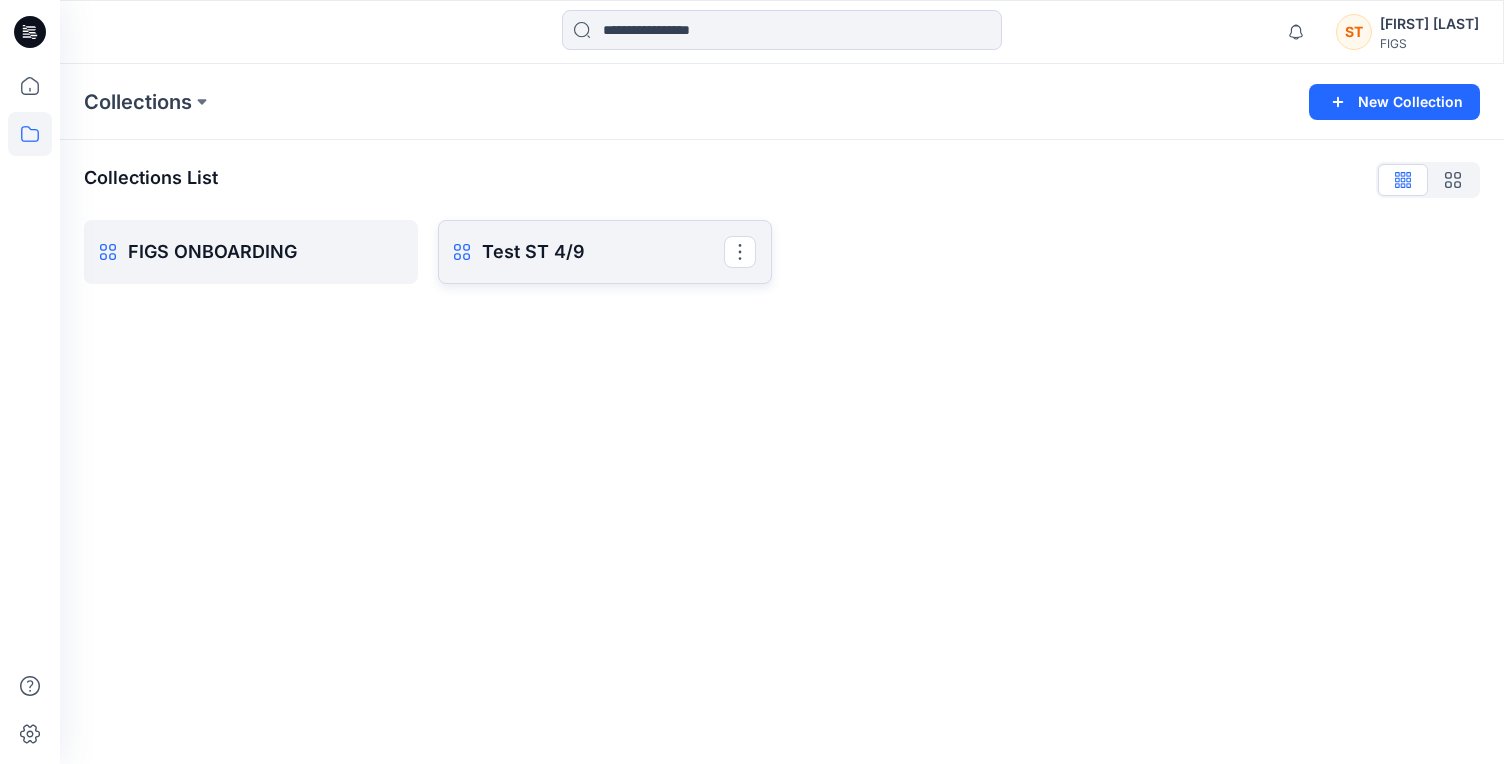 click on "Test ST 4/9" at bounding box center [603, 252] 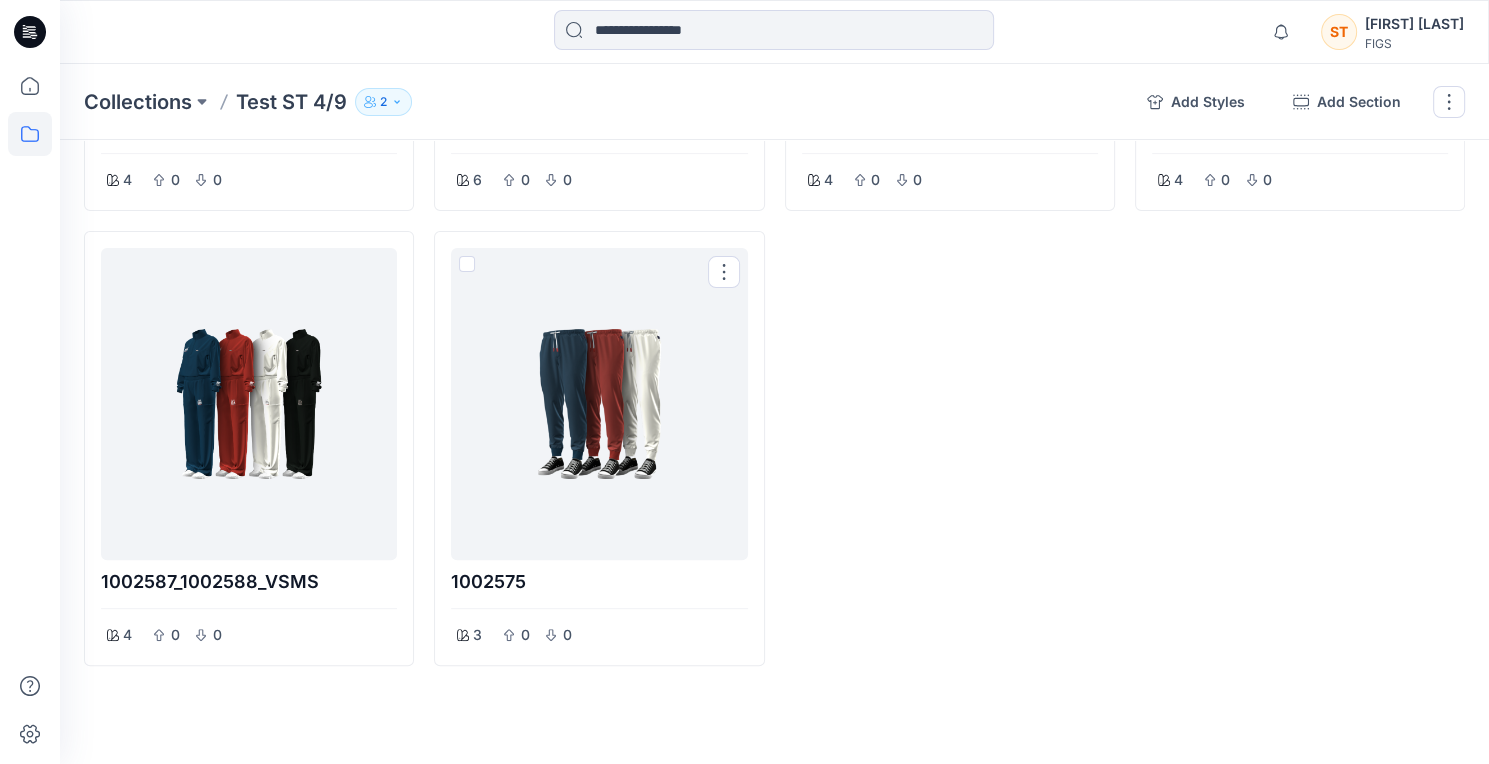 scroll, scrollTop: 0, scrollLeft: 0, axis: both 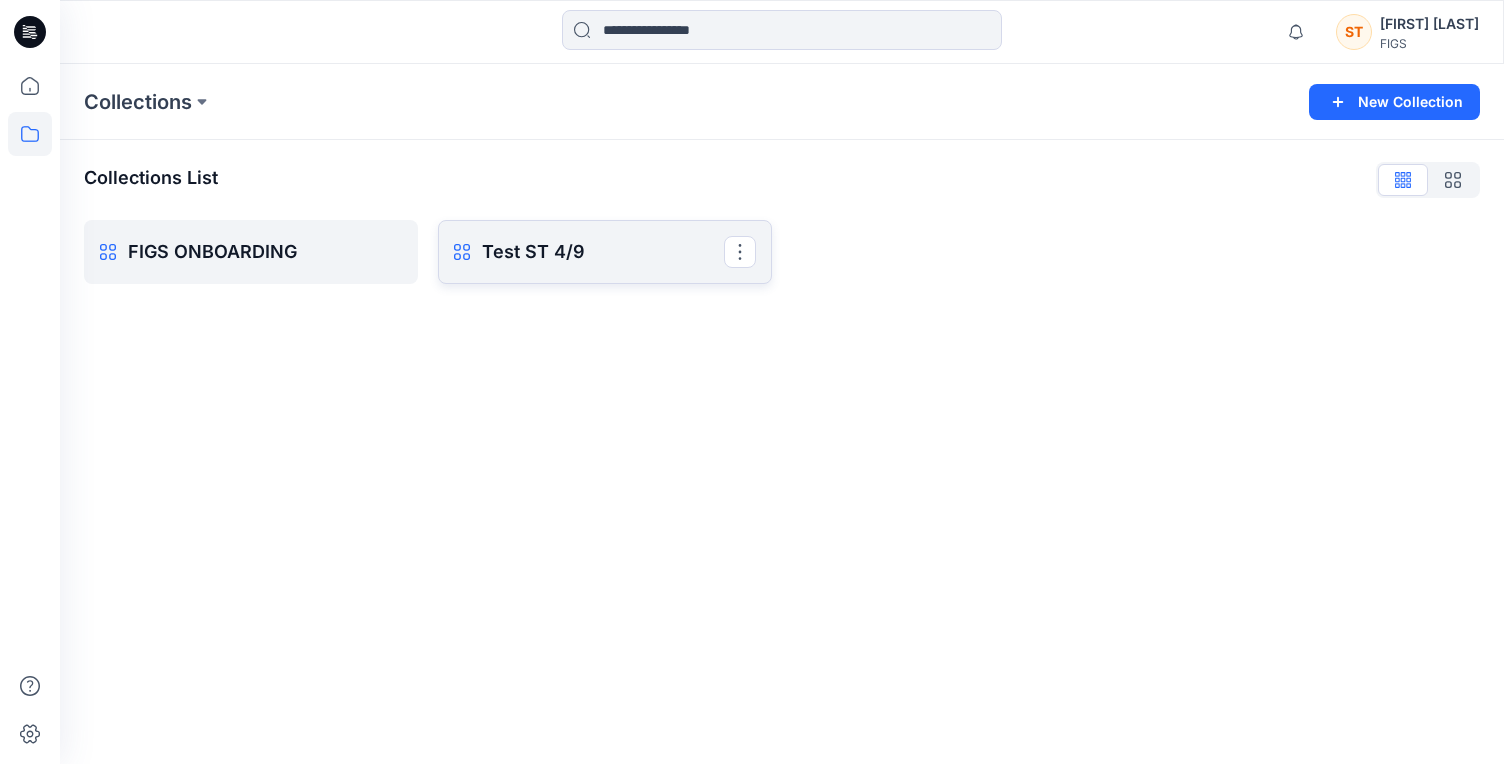 click on "Test ST 4/9" at bounding box center [603, 252] 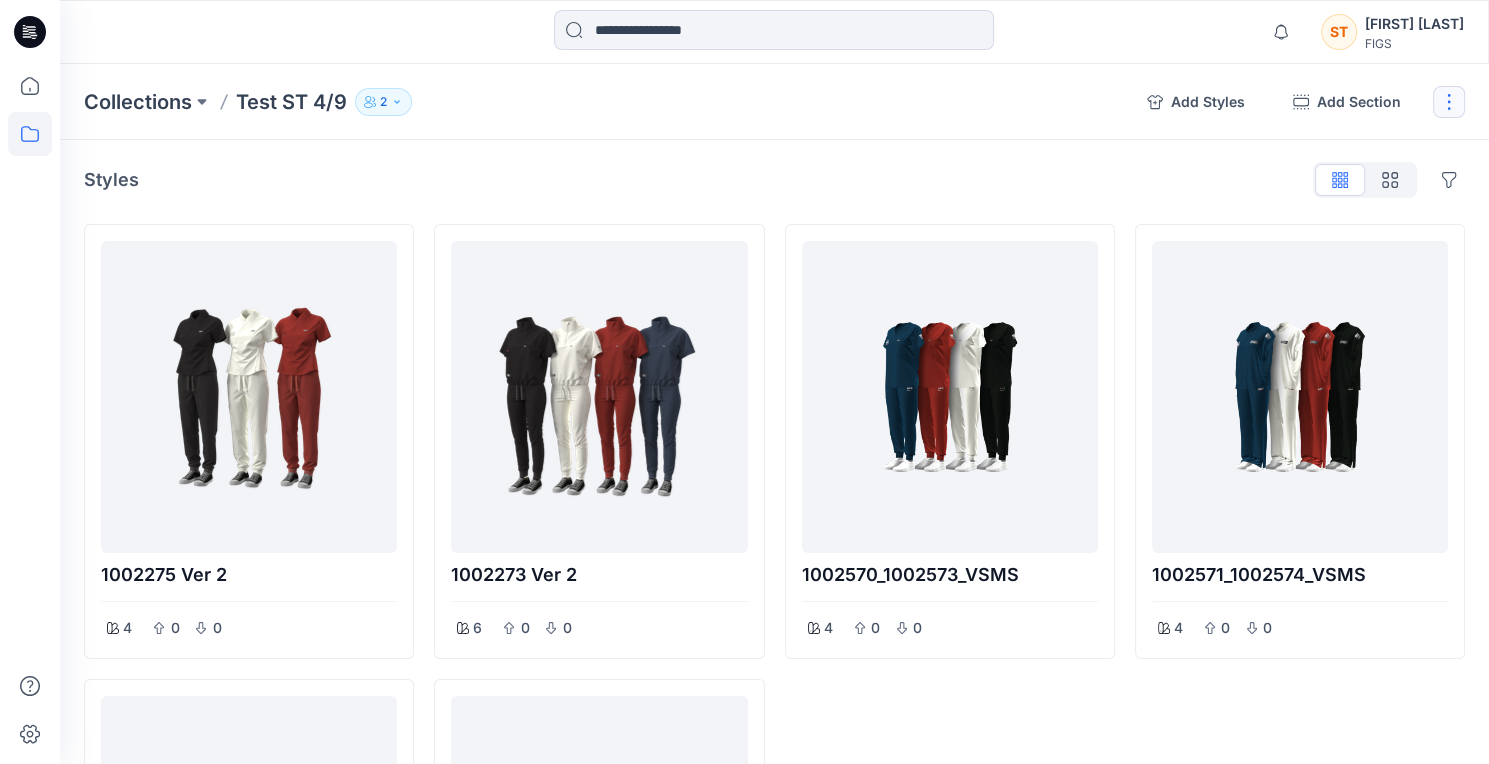 click at bounding box center (1449, 102) 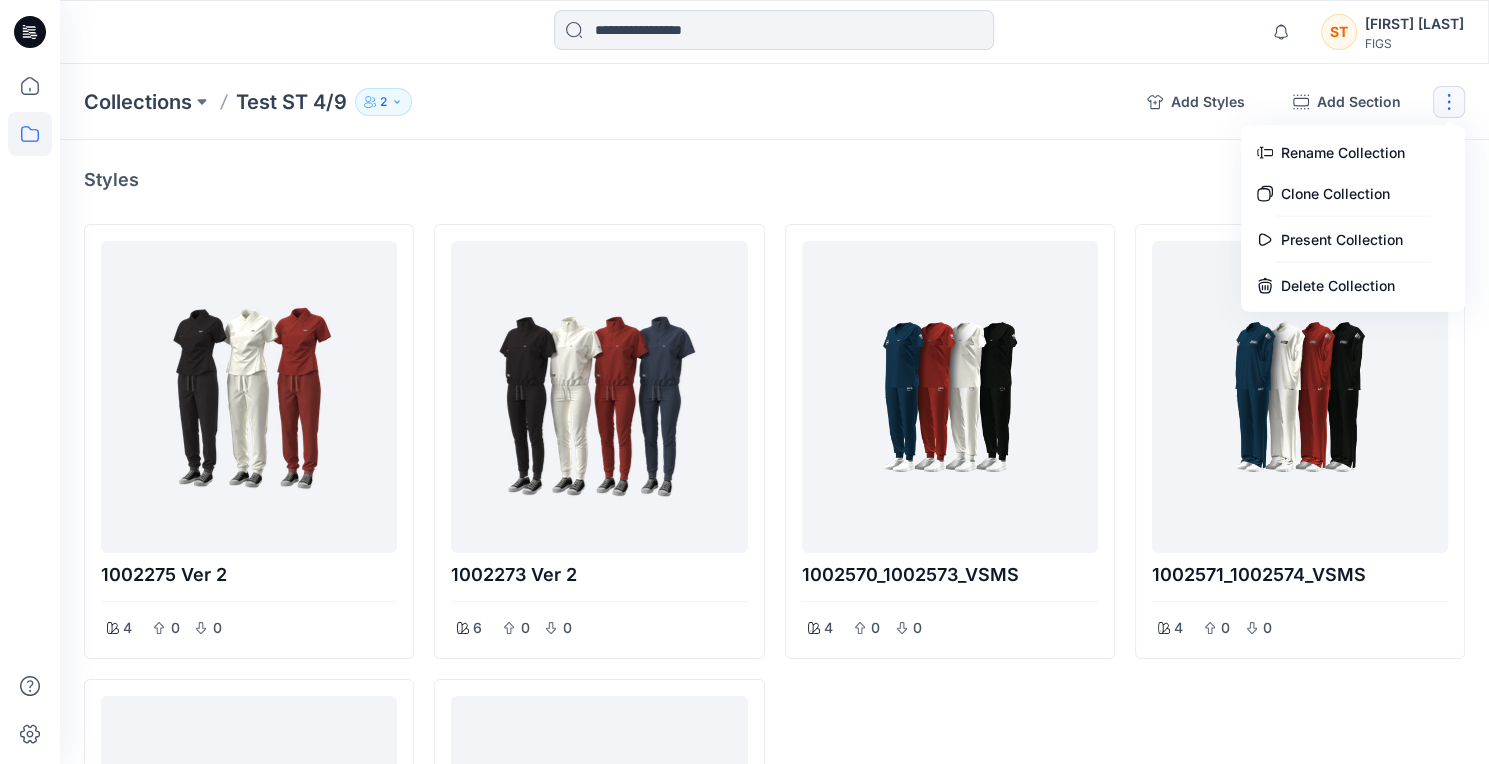 click on "2" at bounding box center [383, 102] 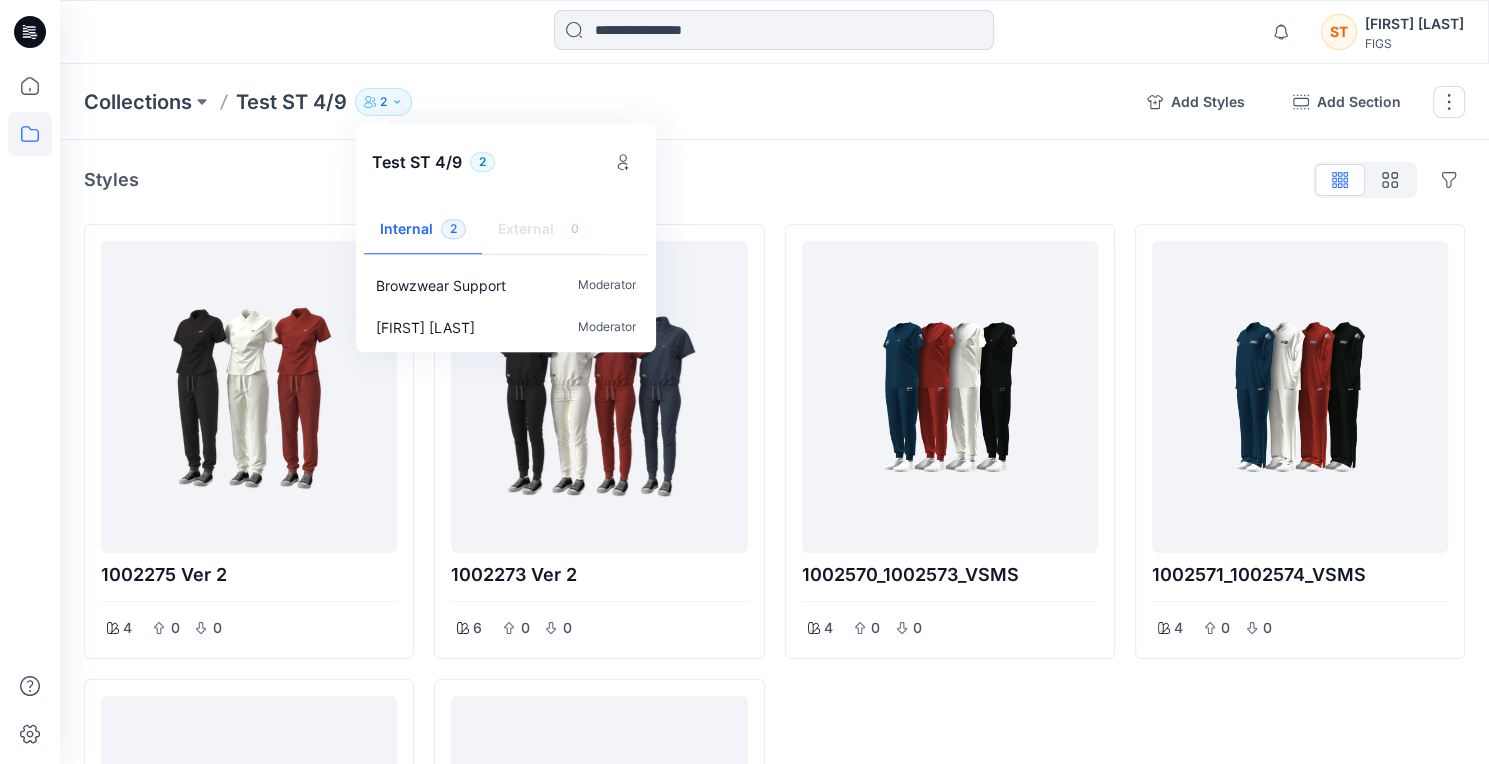 click on "Styles Hide Legacy Styles 1002275 Ver 2 4 0 0 1002587_1002588_VSMS 4 0 0 1002273 Ver 2 6 0 0 1002575 3 0 0 1002570_1002573_VSMS 4 0 0 1002571_1002574_VSMS 4 0 0 Add Section
To pick up a draggable item, press the space bar.
While dragging, use the arrow keys to move the item.
Press space again to drop the item in its new position, or press escape to cancel." at bounding box center (774, 677) 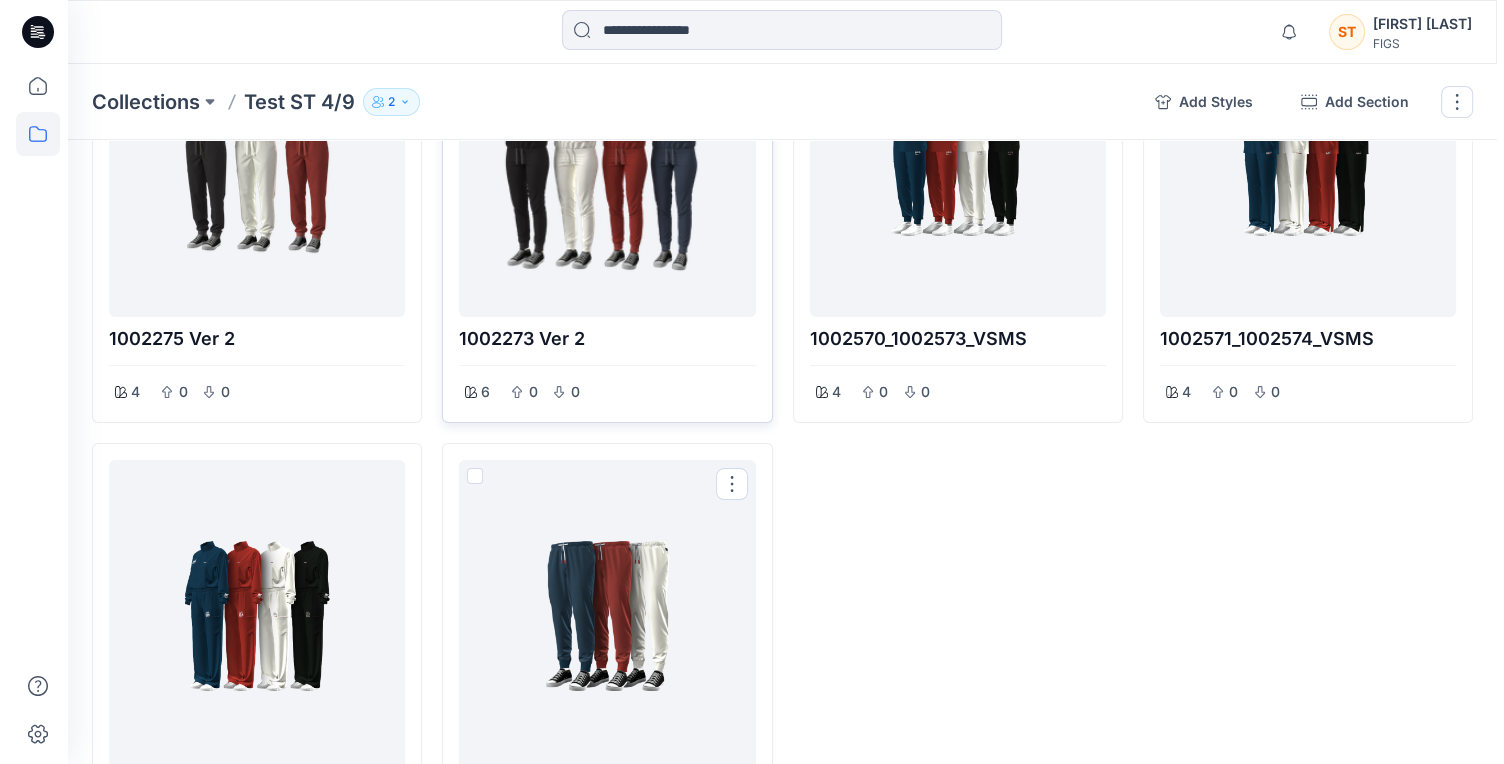 scroll, scrollTop: 0, scrollLeft: 0, axis: both 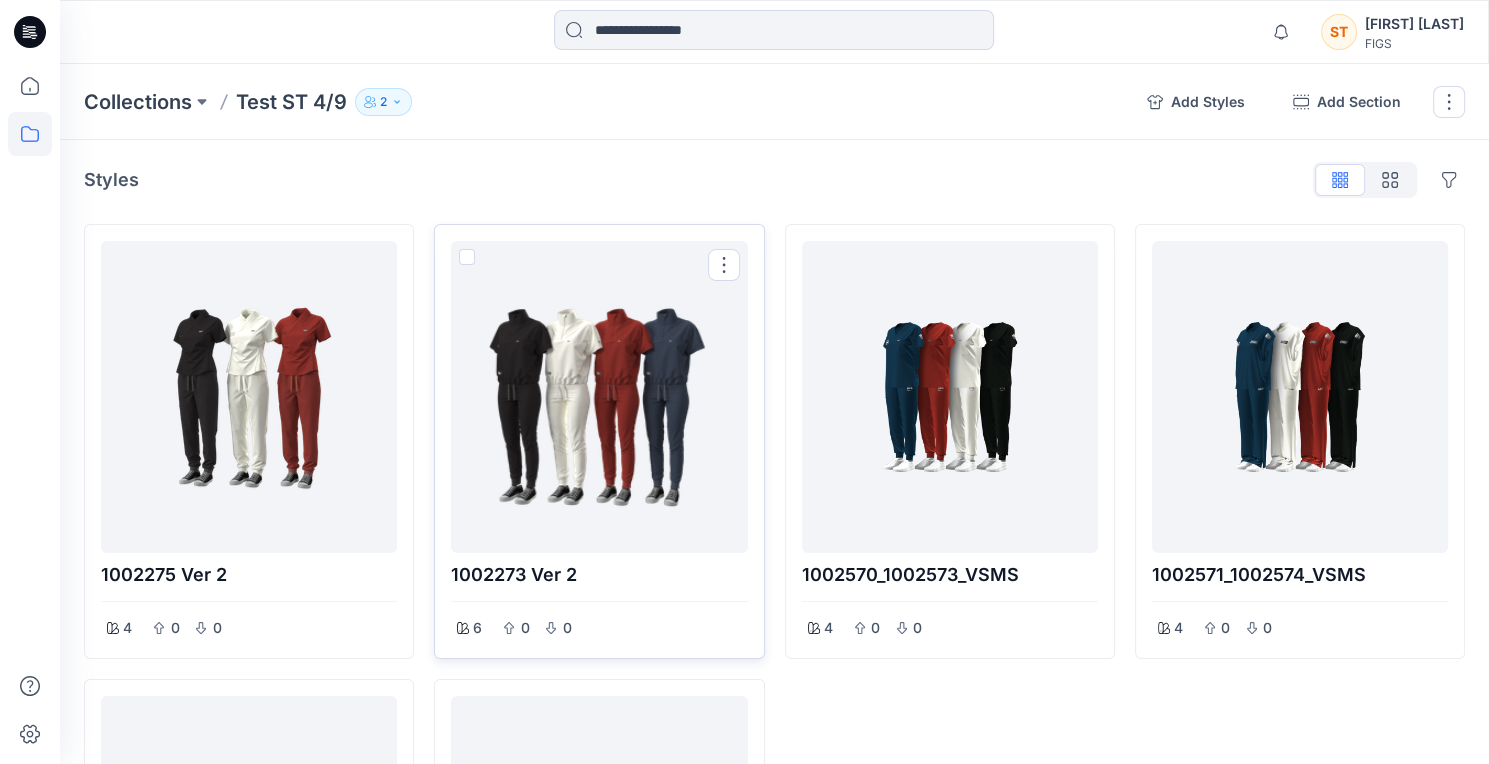 click at bounding box center (599, 397) 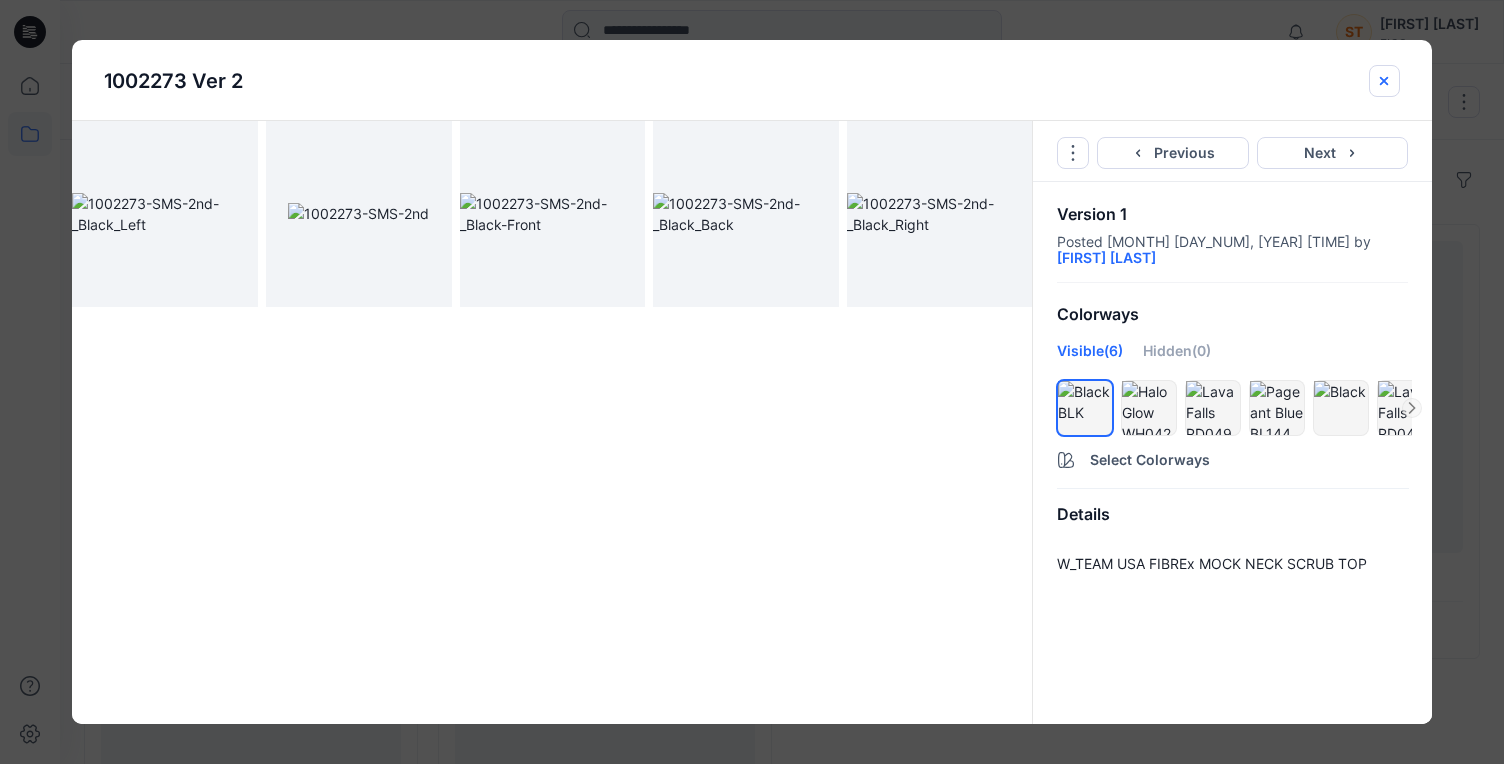 click 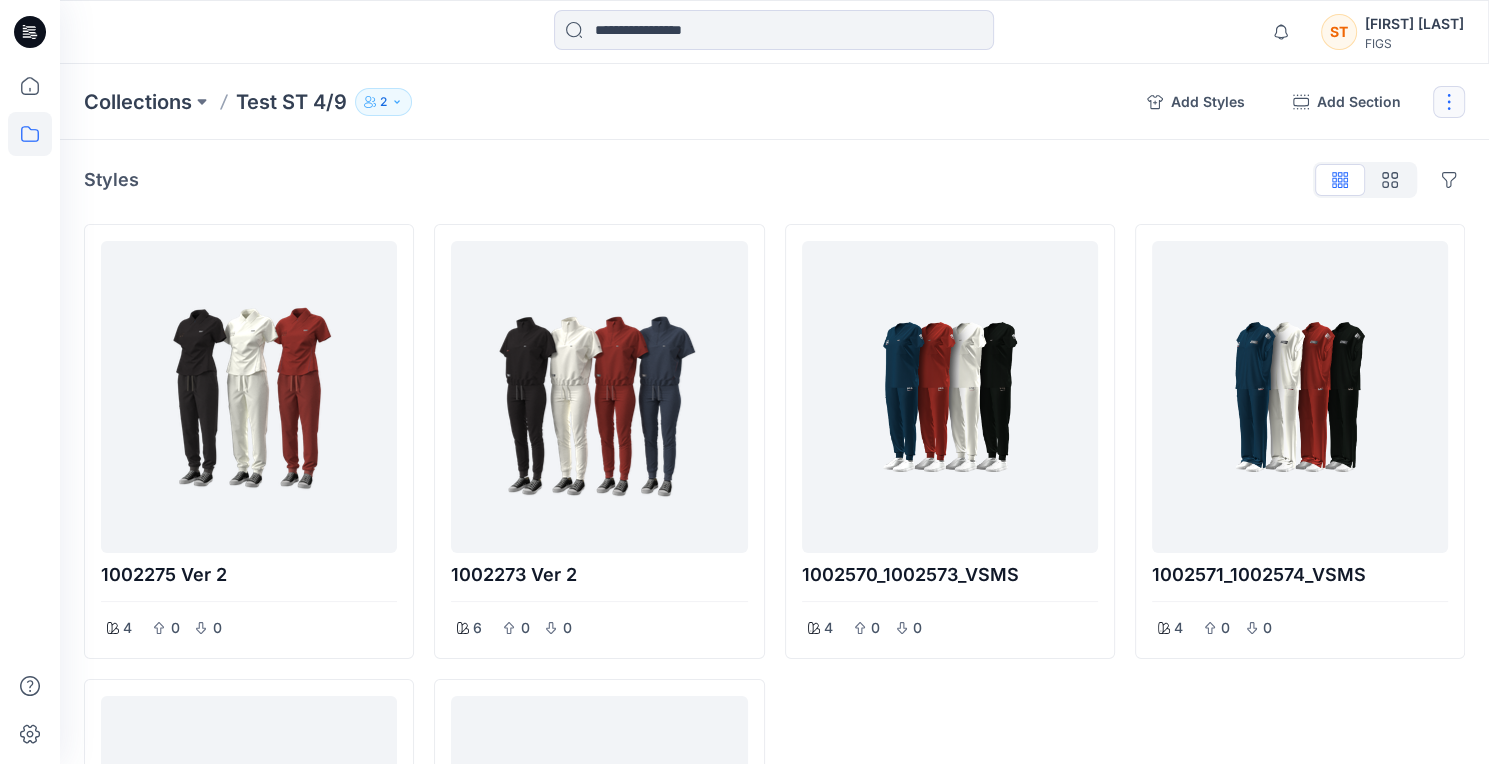 click at bounding box center (1449, 102) 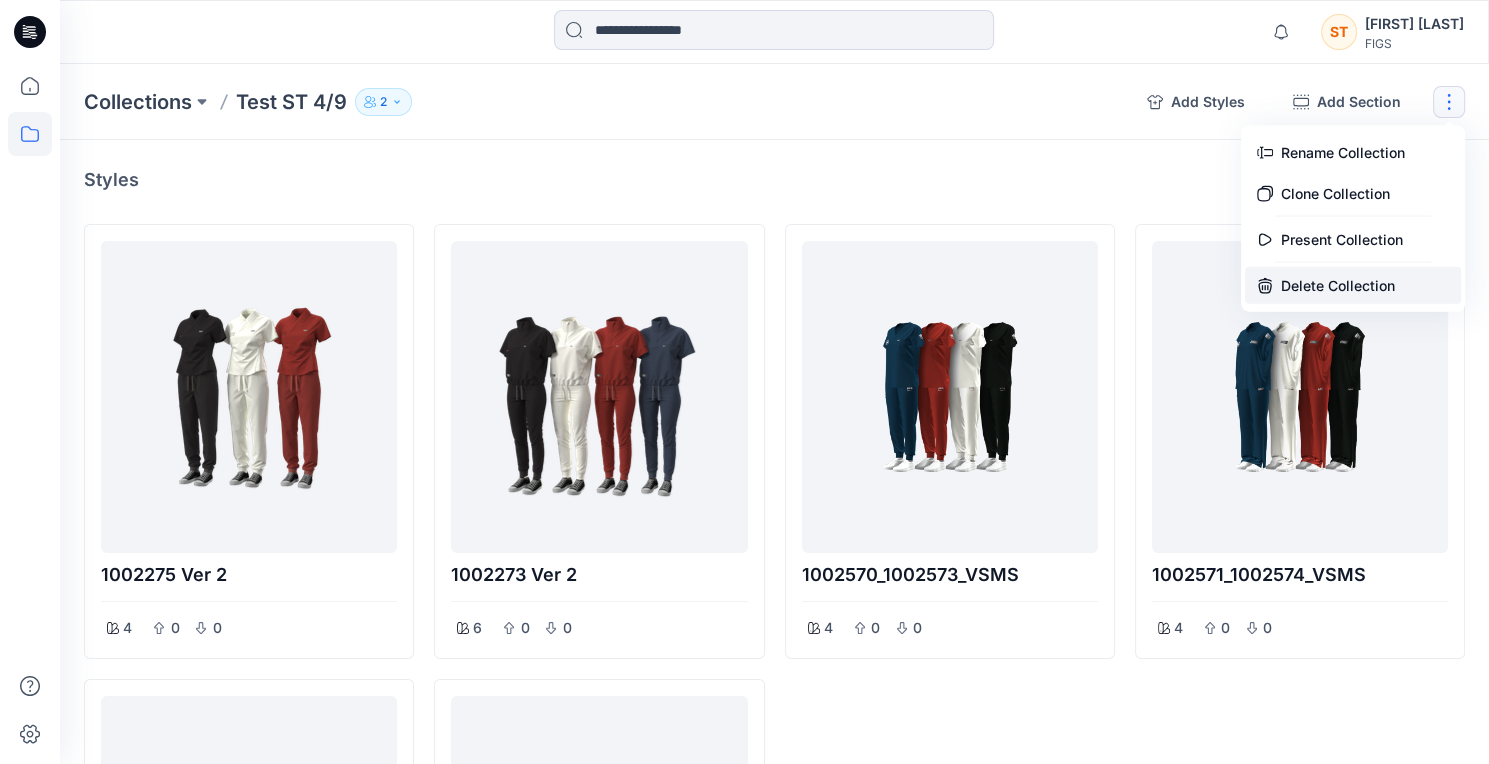click on "Delete Collection" at bounding box center [1353, 285] 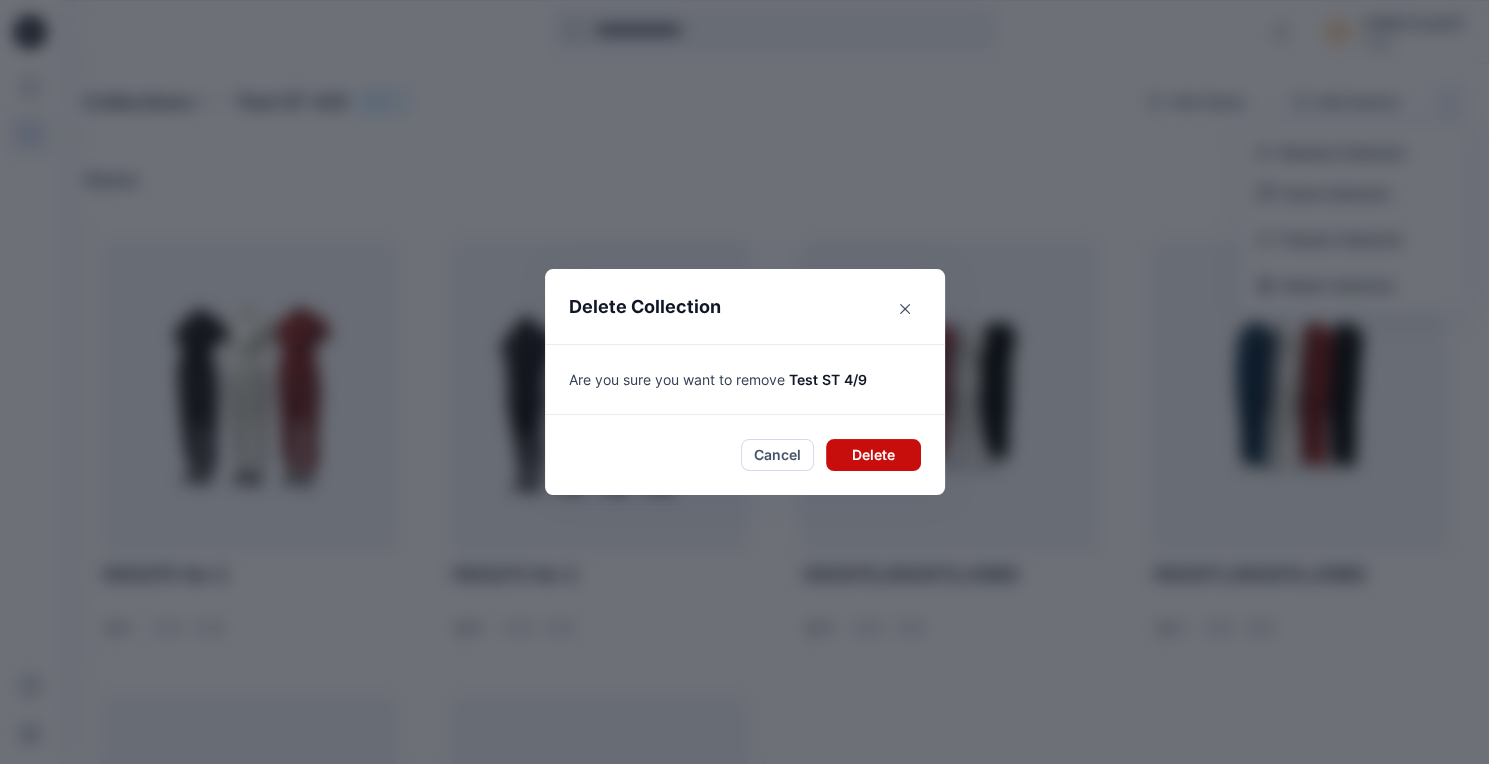 click on "Delete" at bounding box center [873, 455] 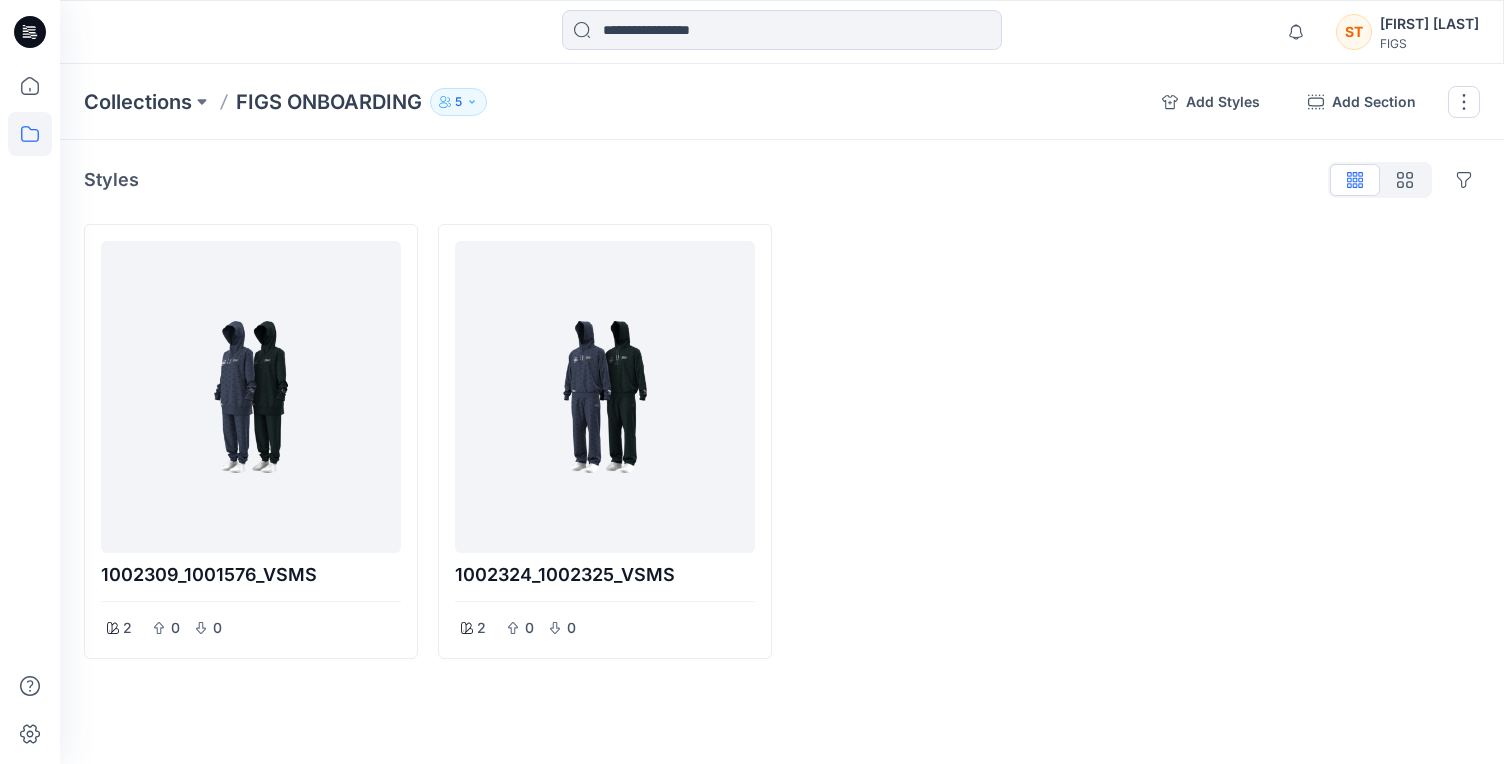 click on "5" at bounding box center [458, 102] 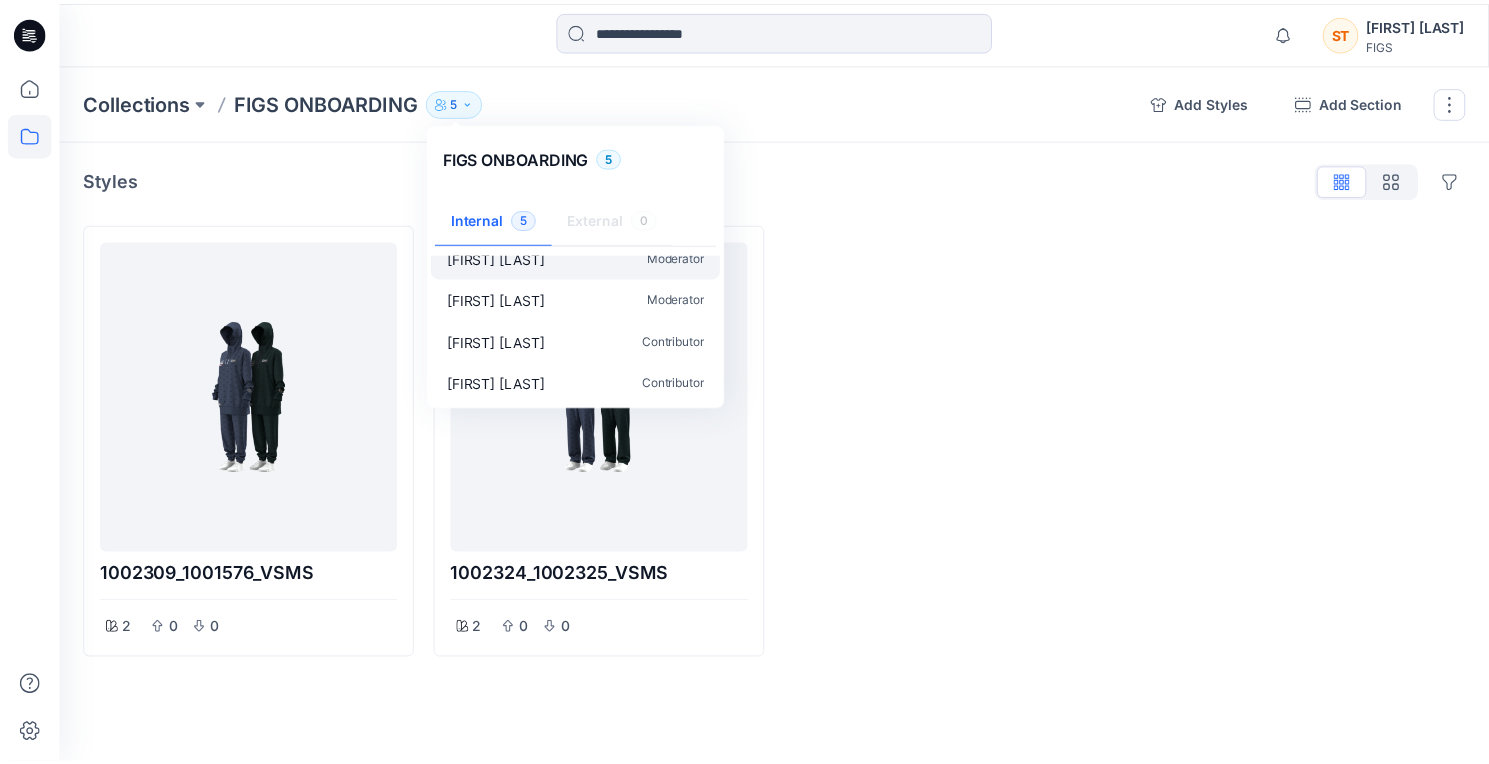 scroll, scrollTop: 0, scrollLeft: 0, axis: both 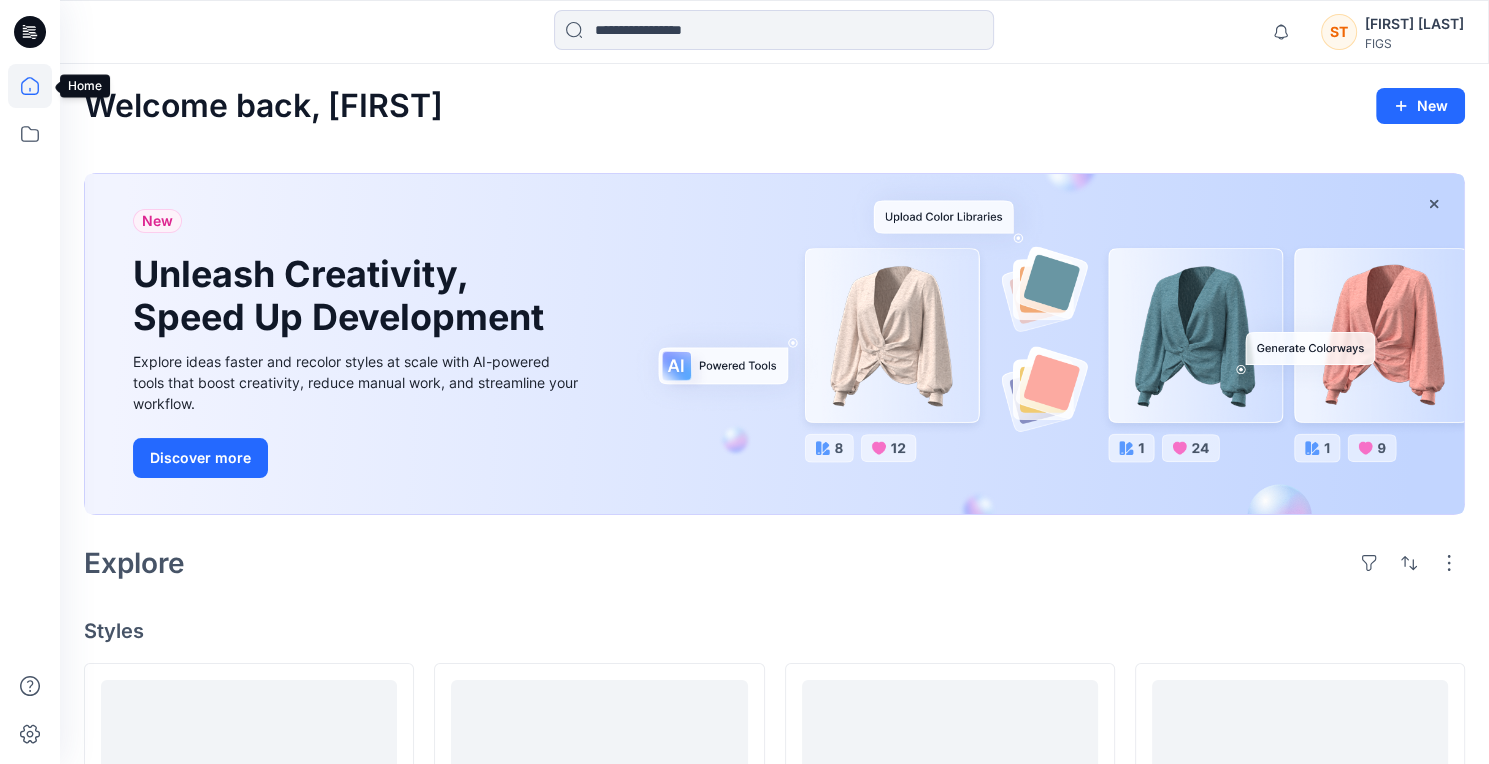 click 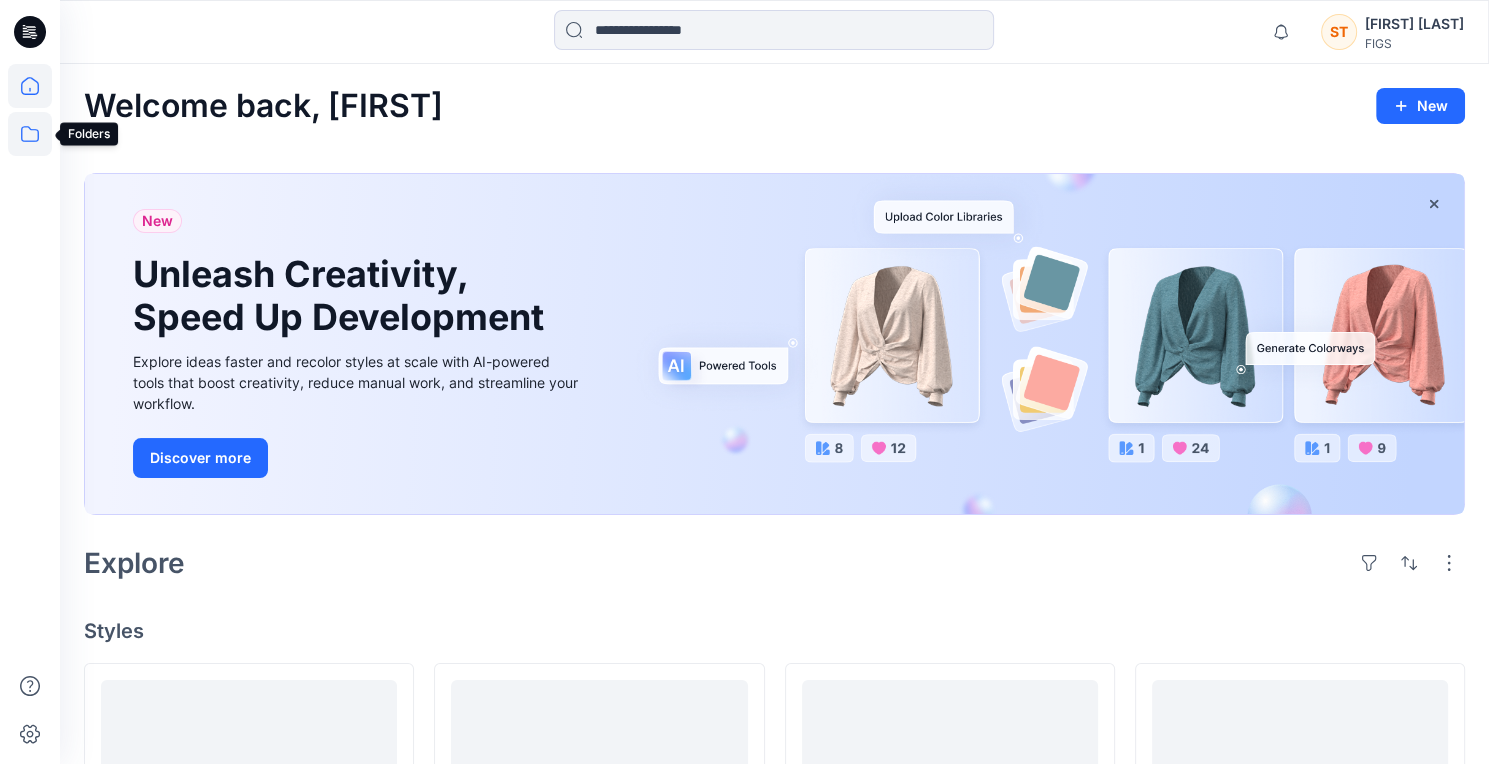 click 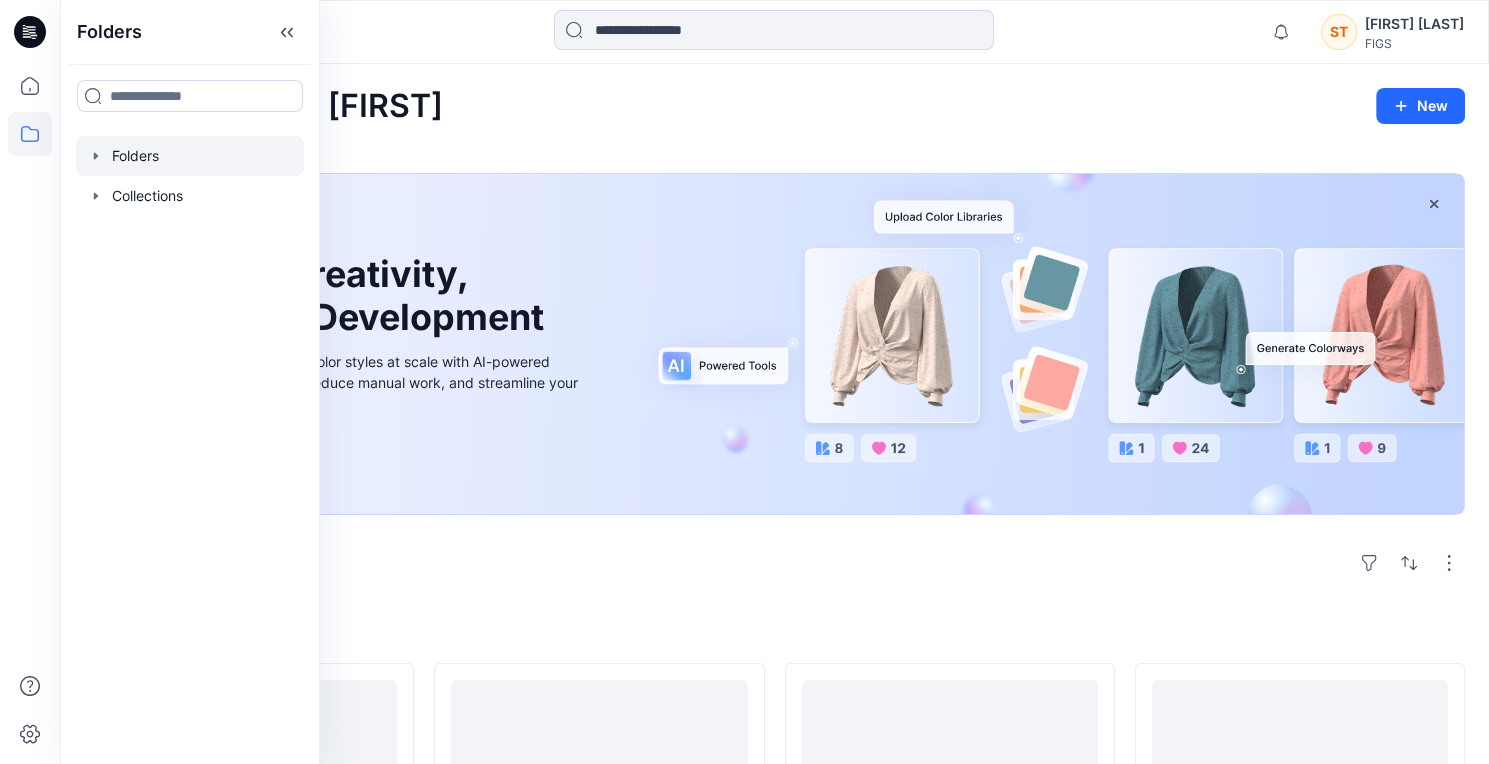 click at bounding box center [190, 156] 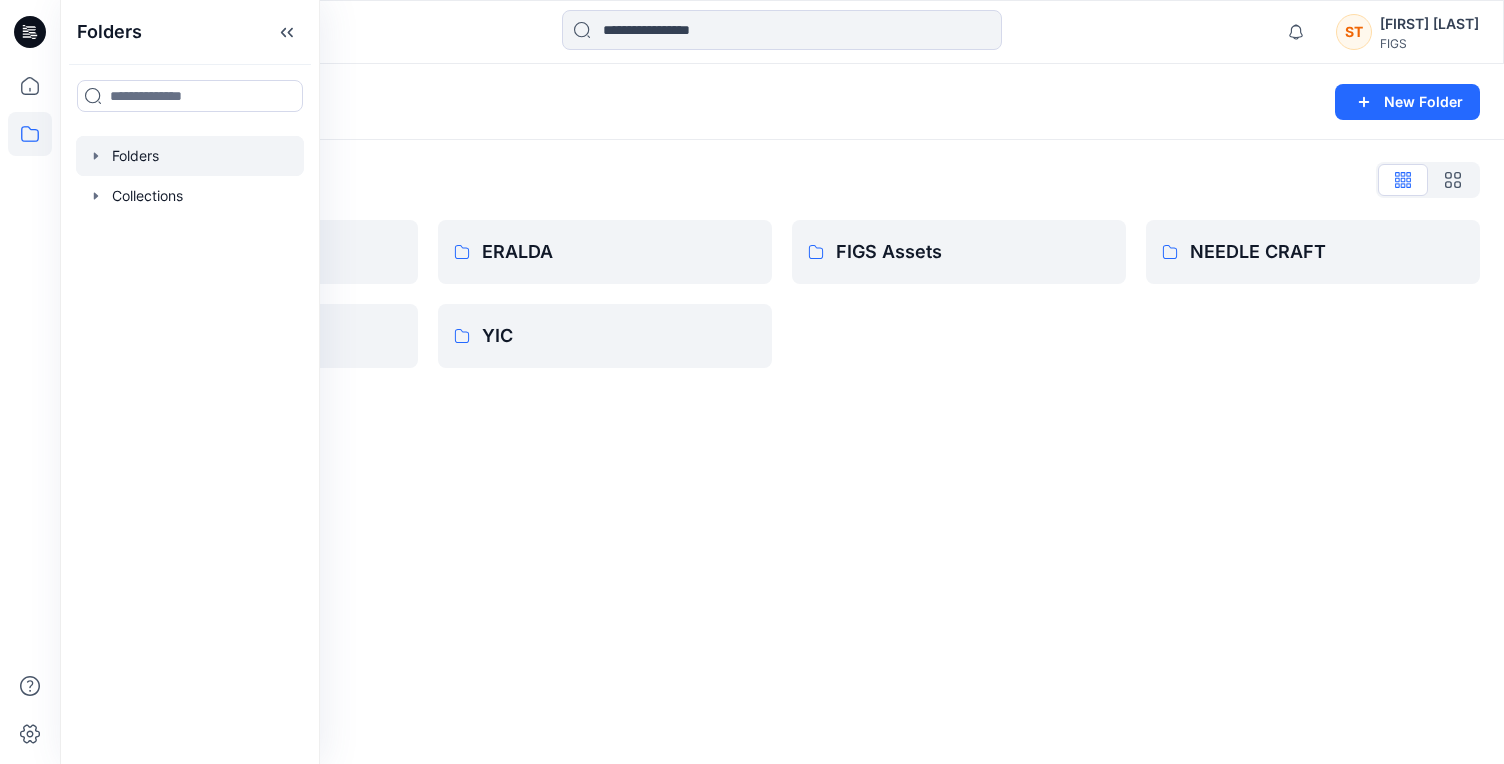 click on "Folders New Folder" at bounding box center [782, 102] 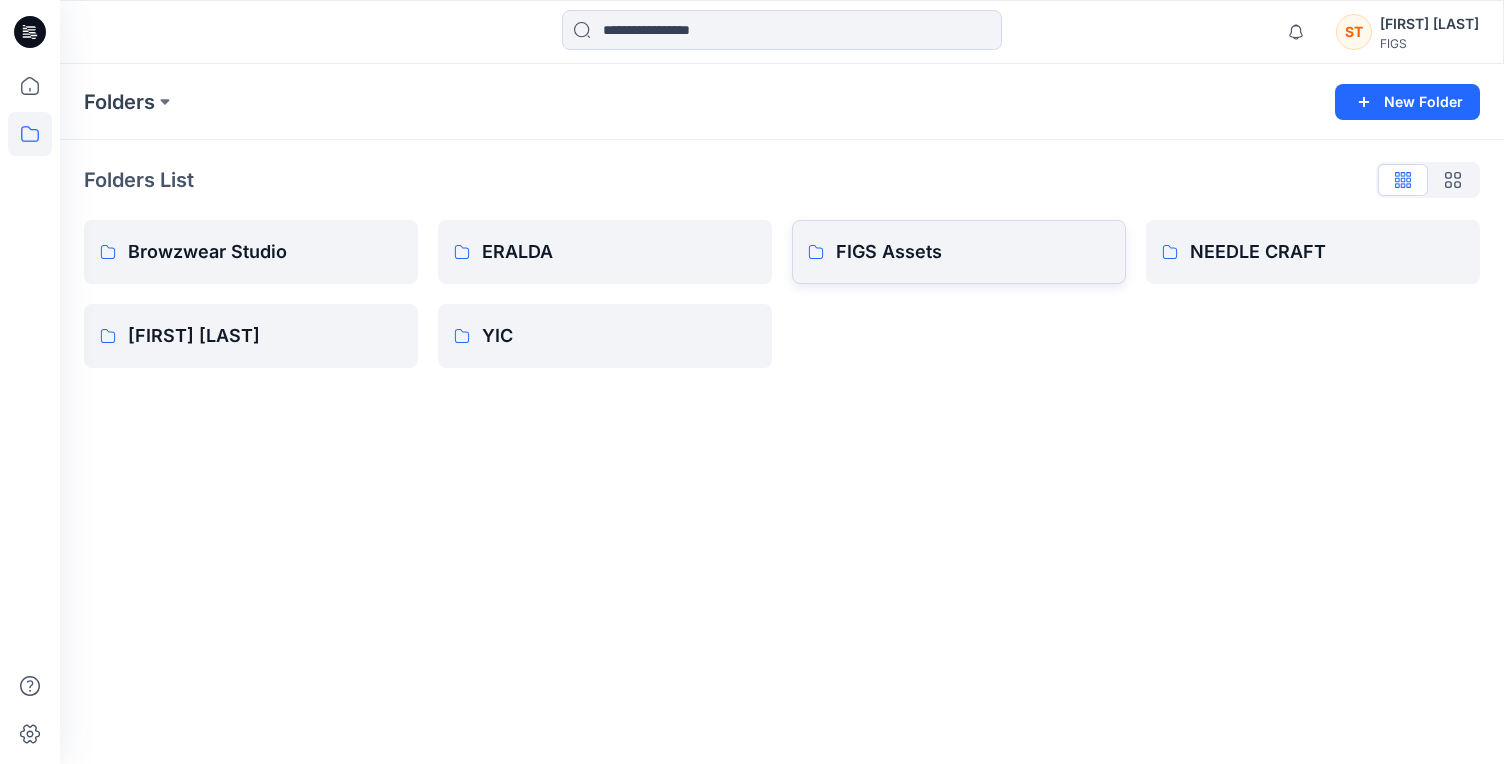 click on "FIGS Assets" at bounding box center (973, 252) 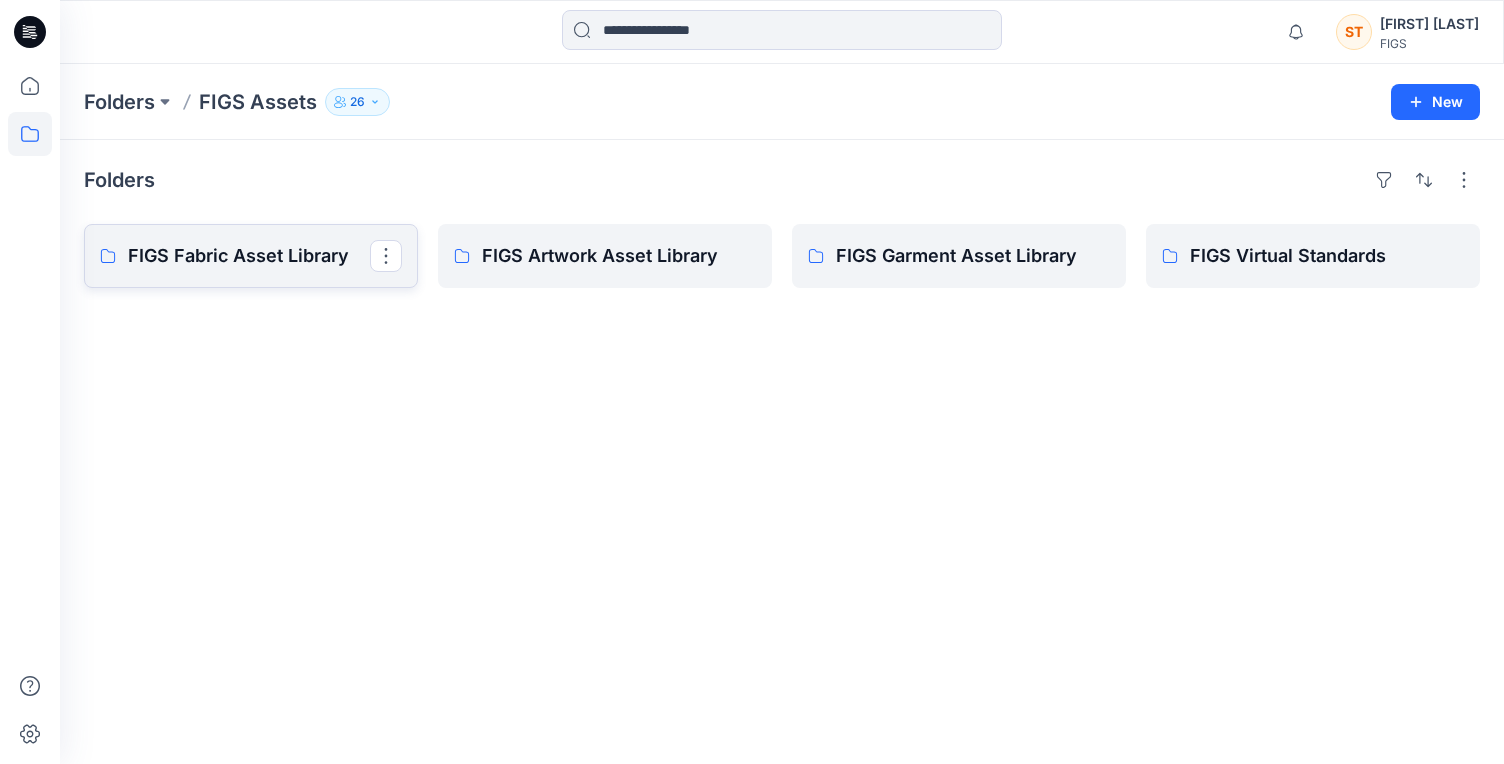 click on "FIGS Fabric Asset Library" at bounding box center [249, 256] 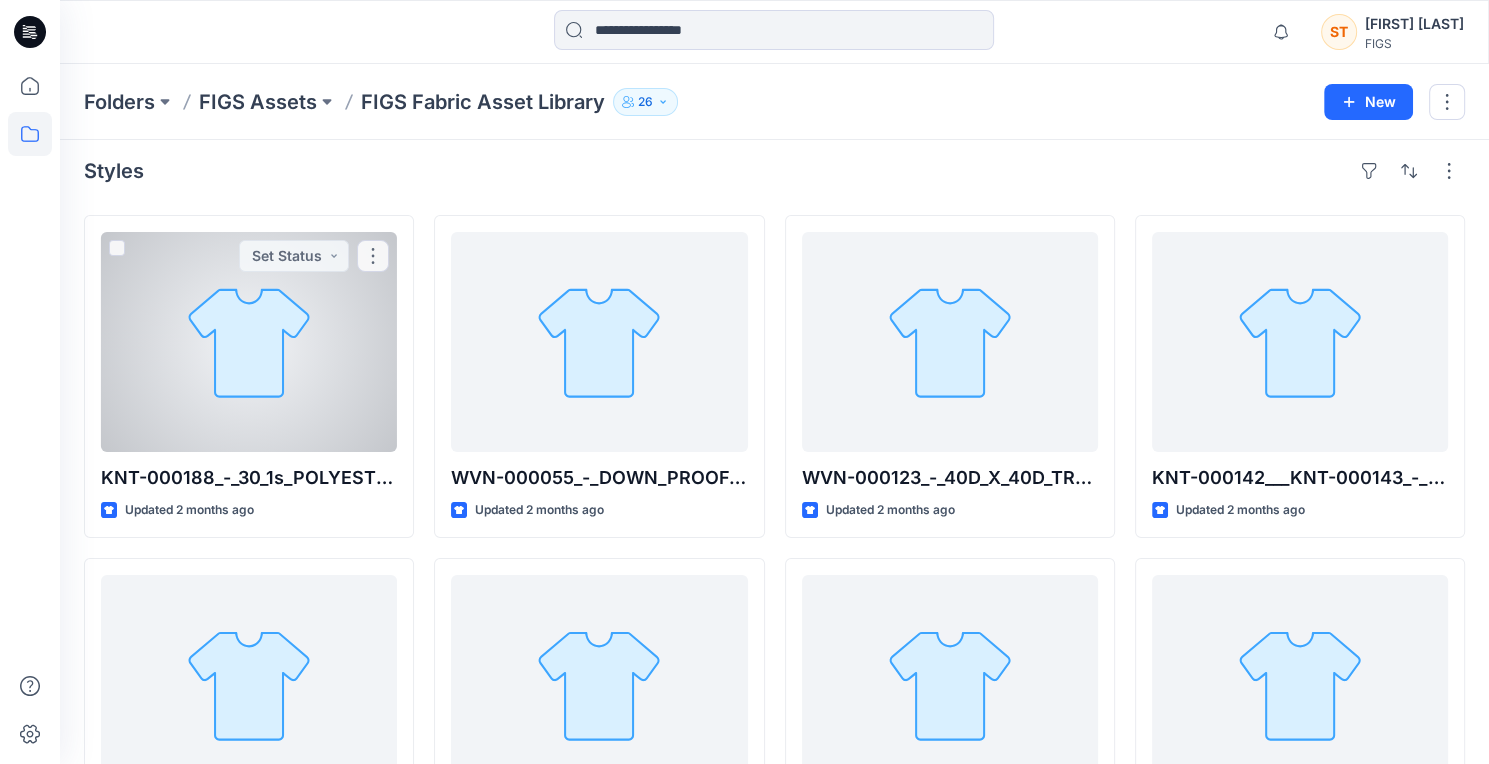 scroll, scrollTop: 0, scrollLeft: 0, axis: both 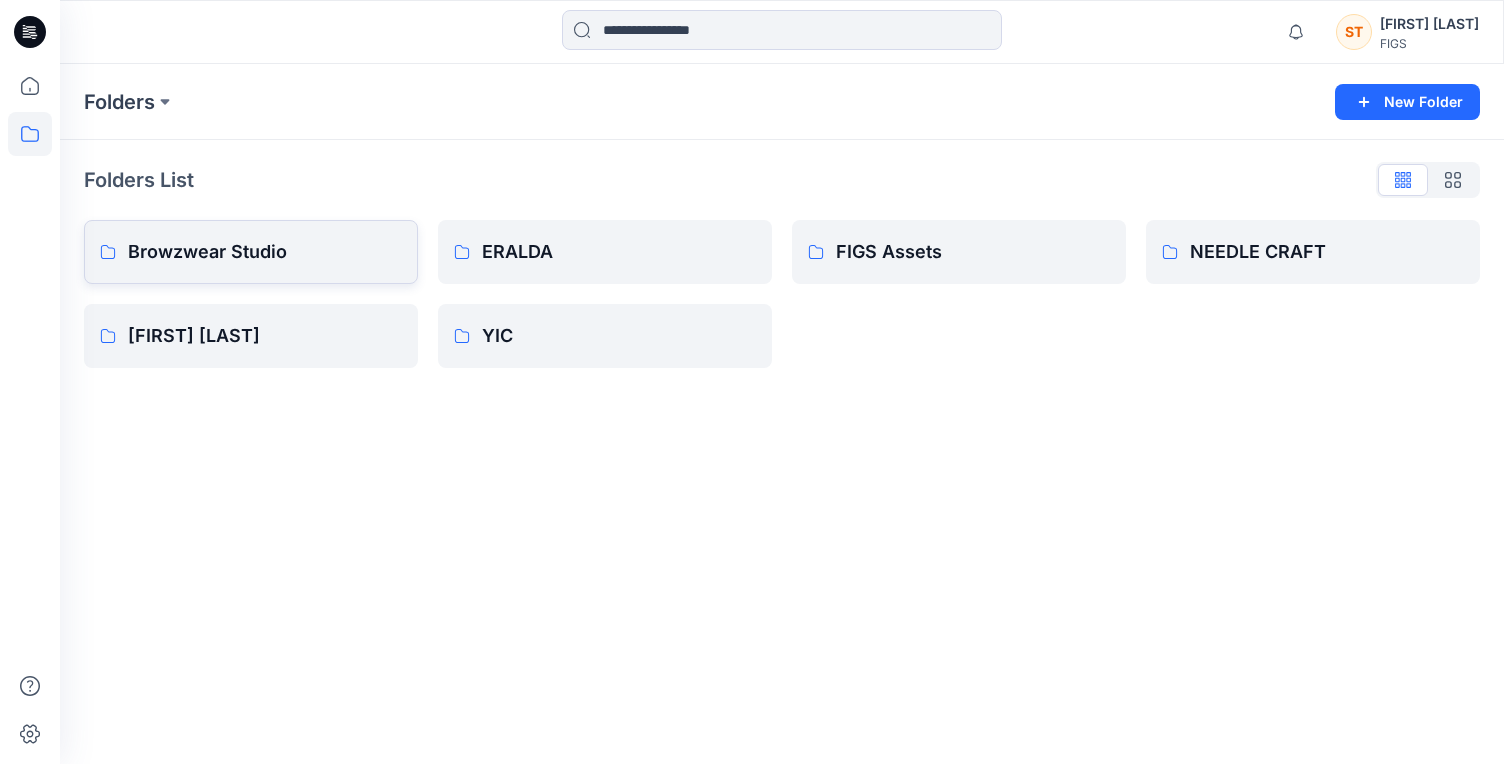 click on "Browzwear Studio" at bounding box center (265, 252) 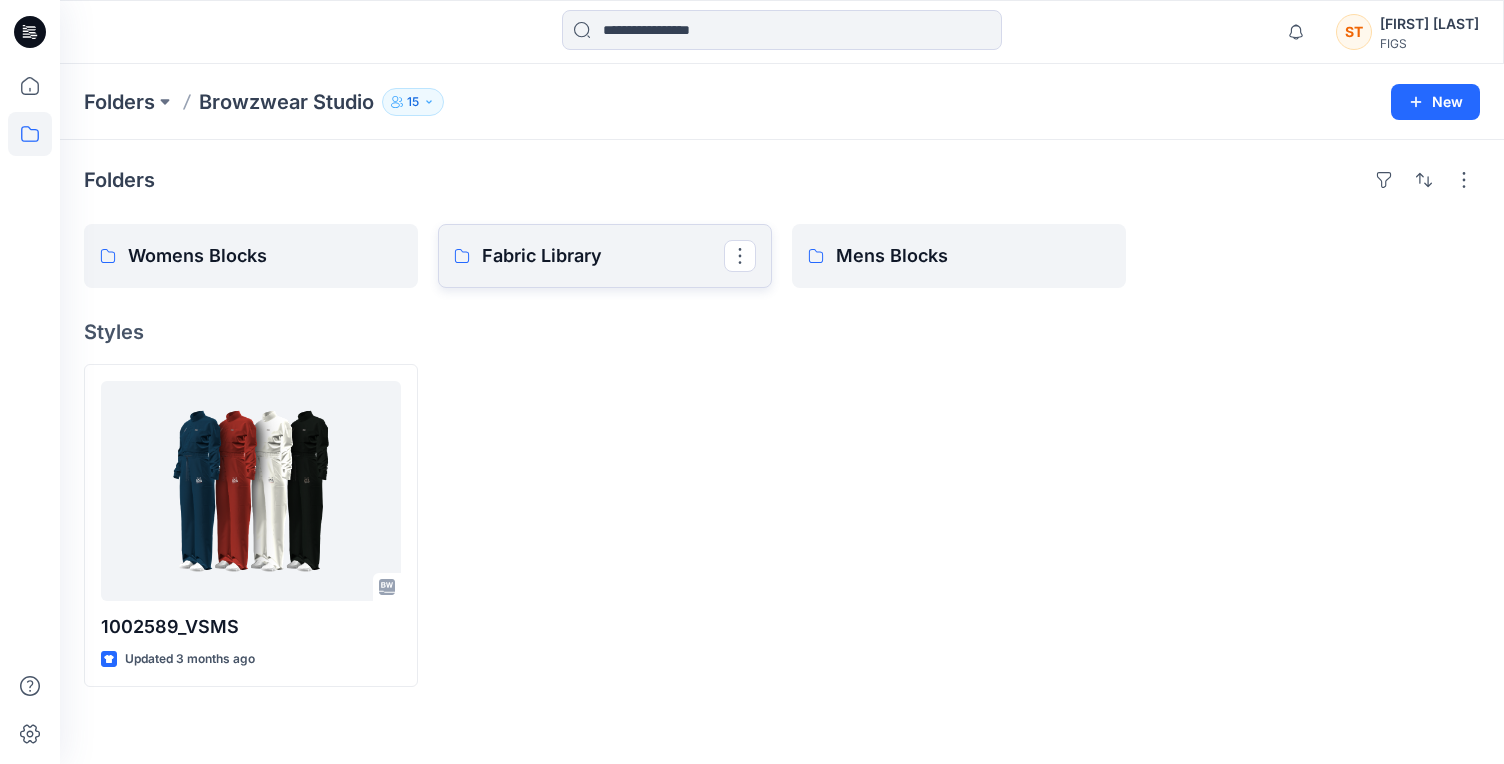 click on "Fabric Library" at bounding box center [603, 256] 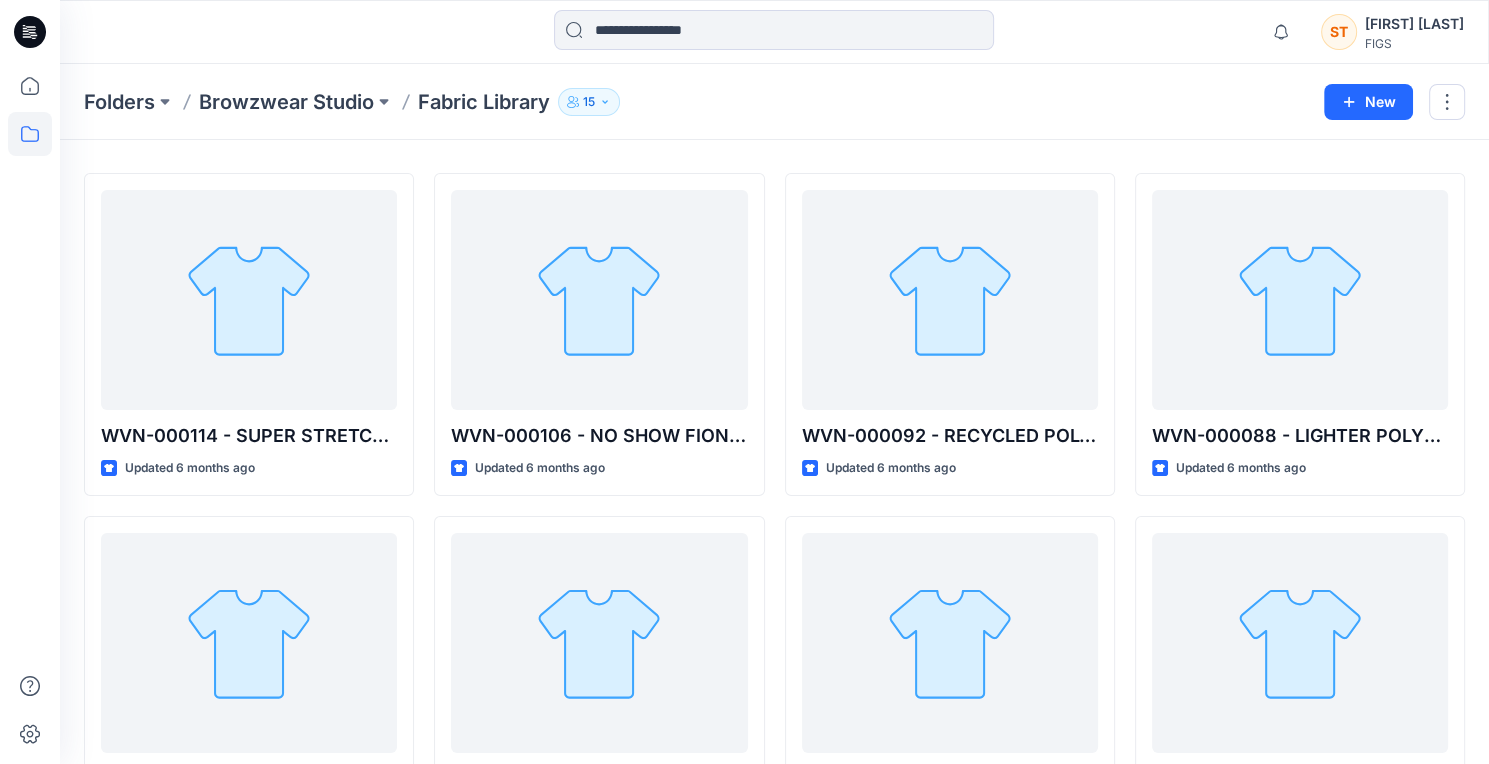 scroll, scrollTop: 0, scrollLeft: 0, axis: both 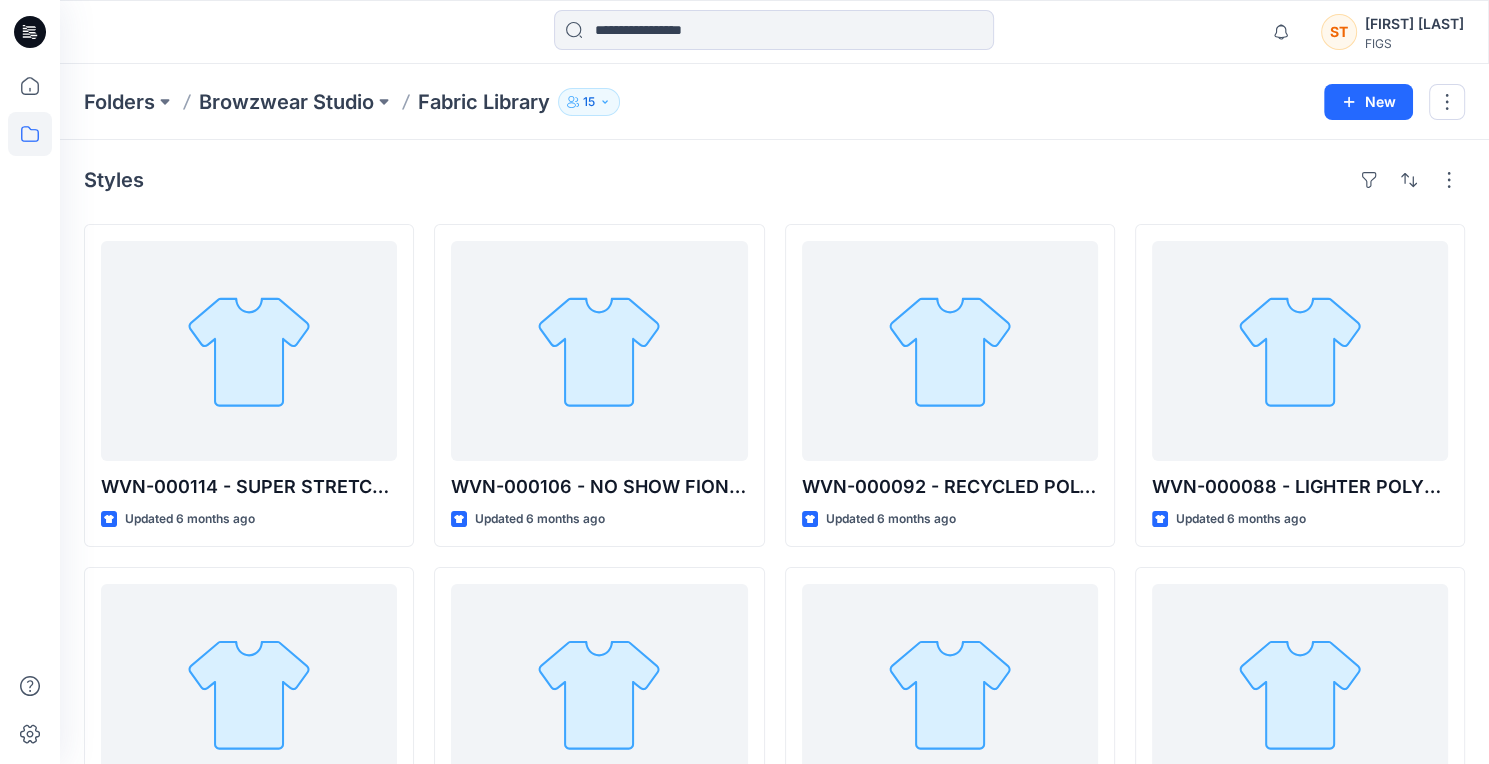 click on "15" at bounding box center [589, 102] 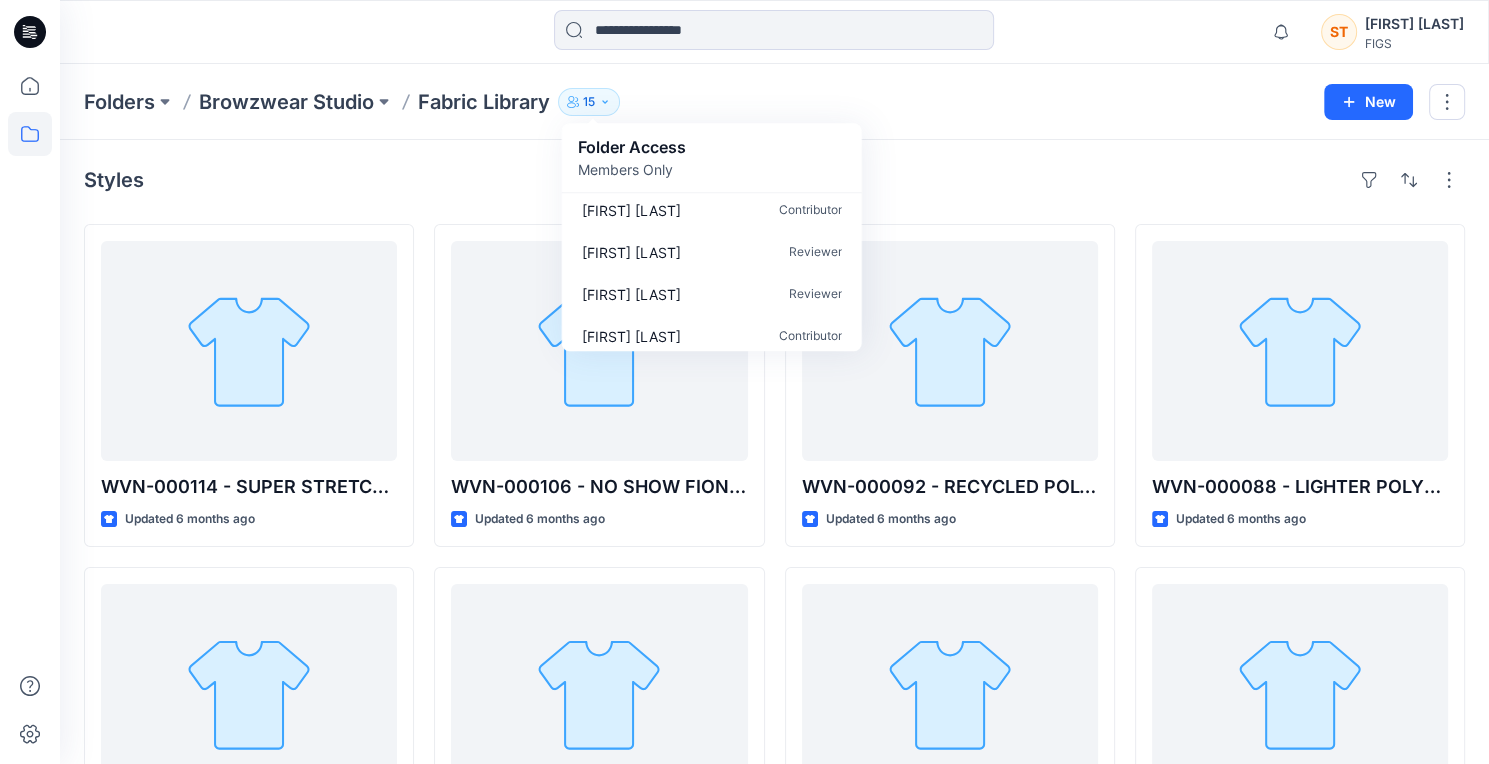 scroll, scrollTop: 480, scrollLeft: 0, axis: vertical 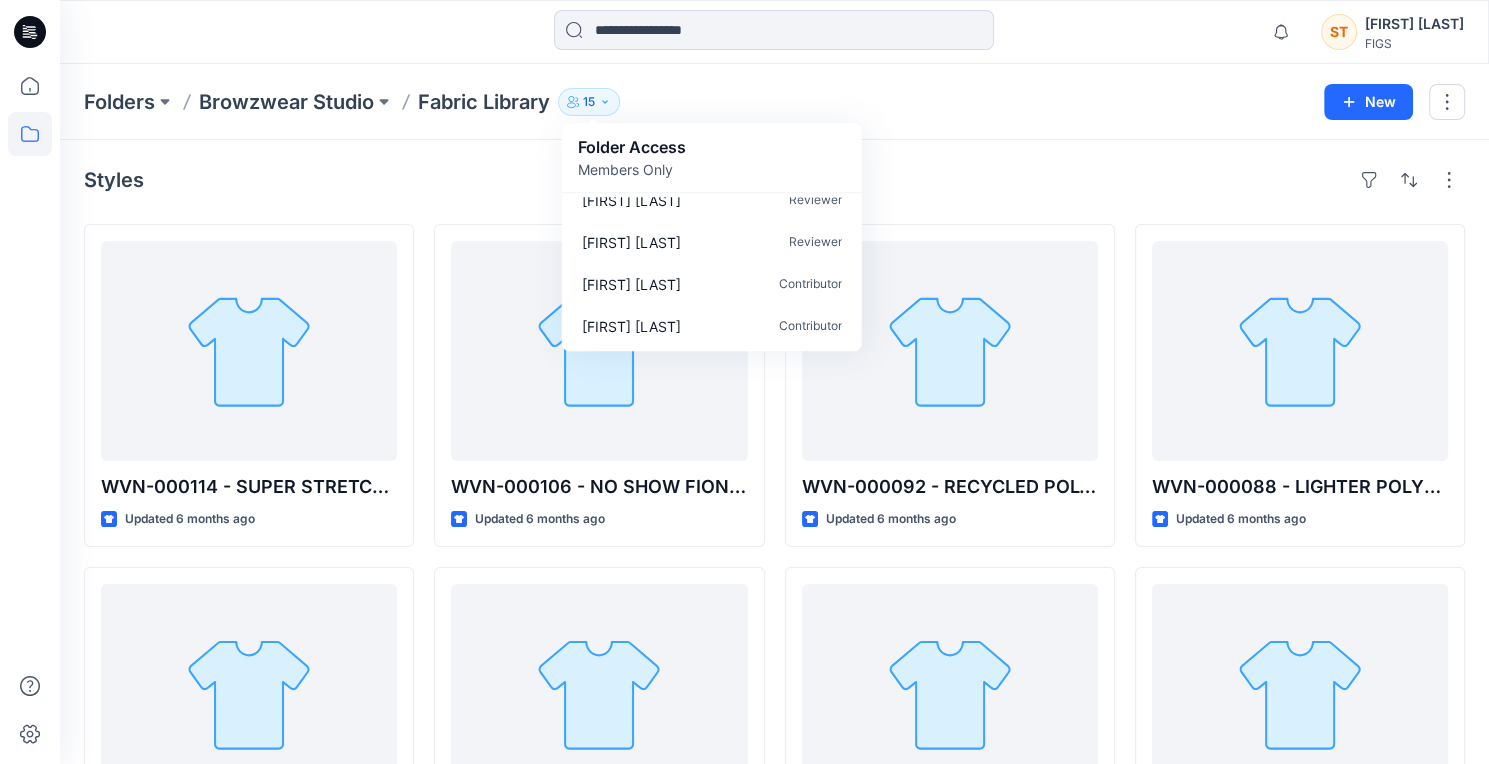 click on "[FIRST] [LAST] Contributor" at bounding box center [712, 284] 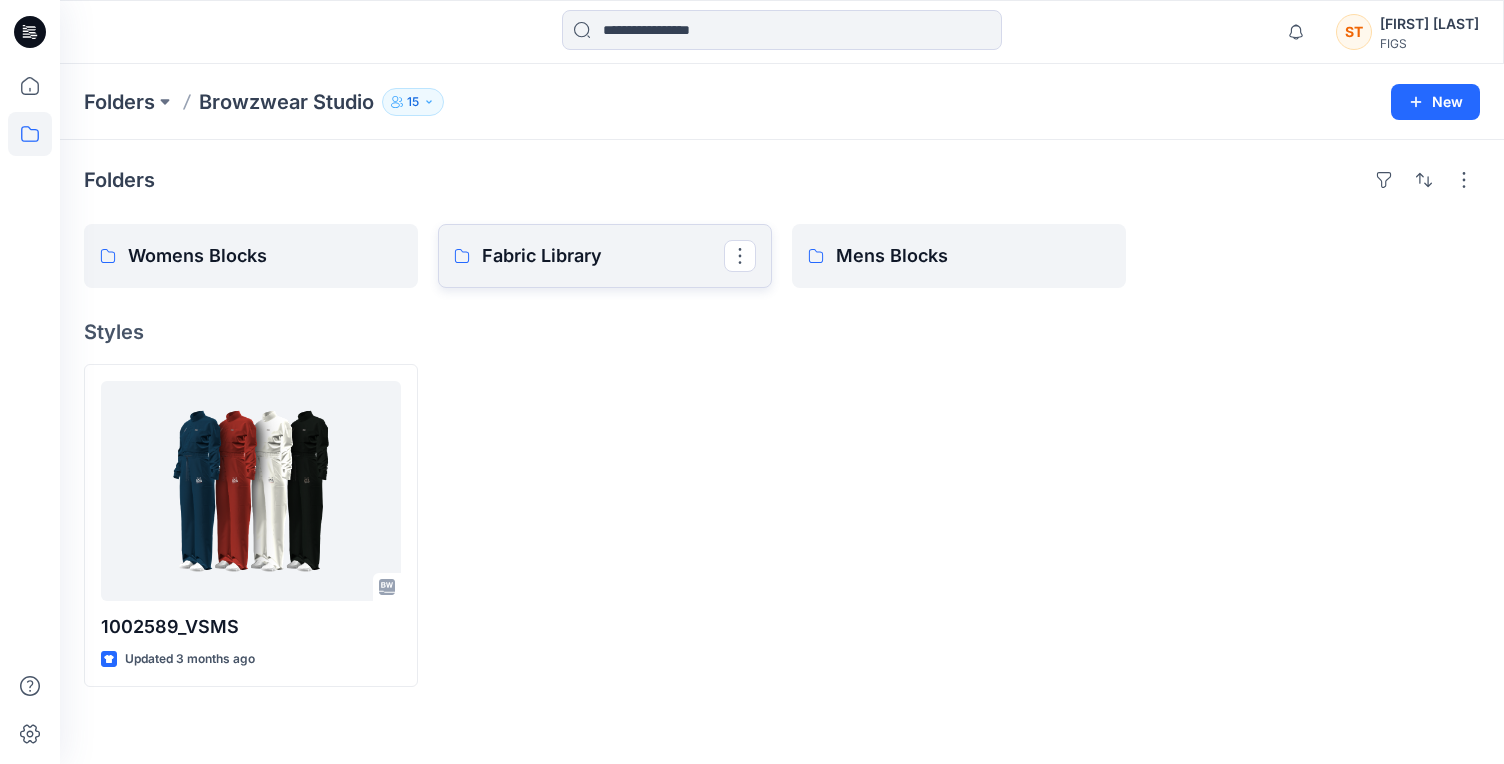 click on "Fabric Library" at bounding box center [603, 256] 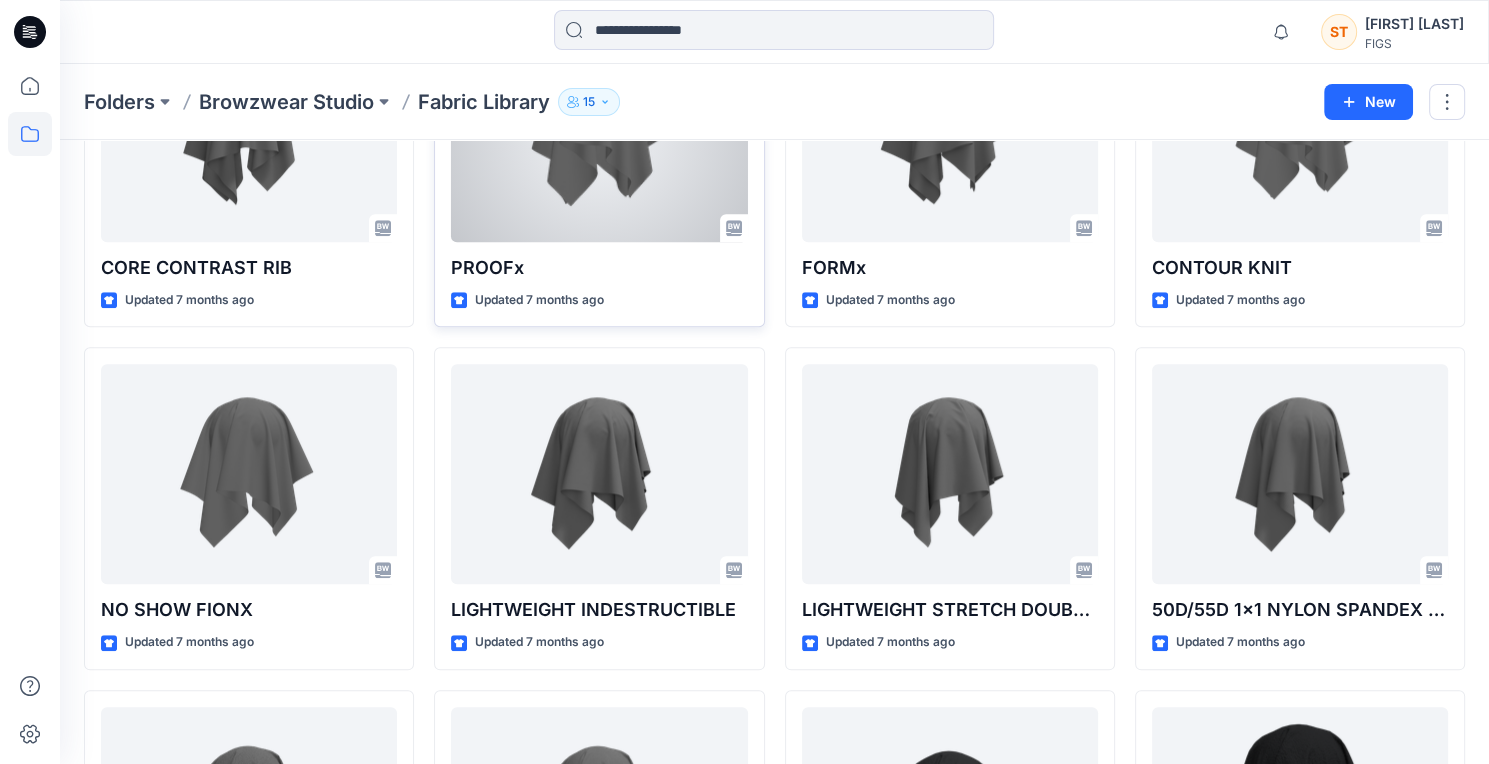 scroll, scrollTop: 2200, scrollLeft: 0, axis: vertical 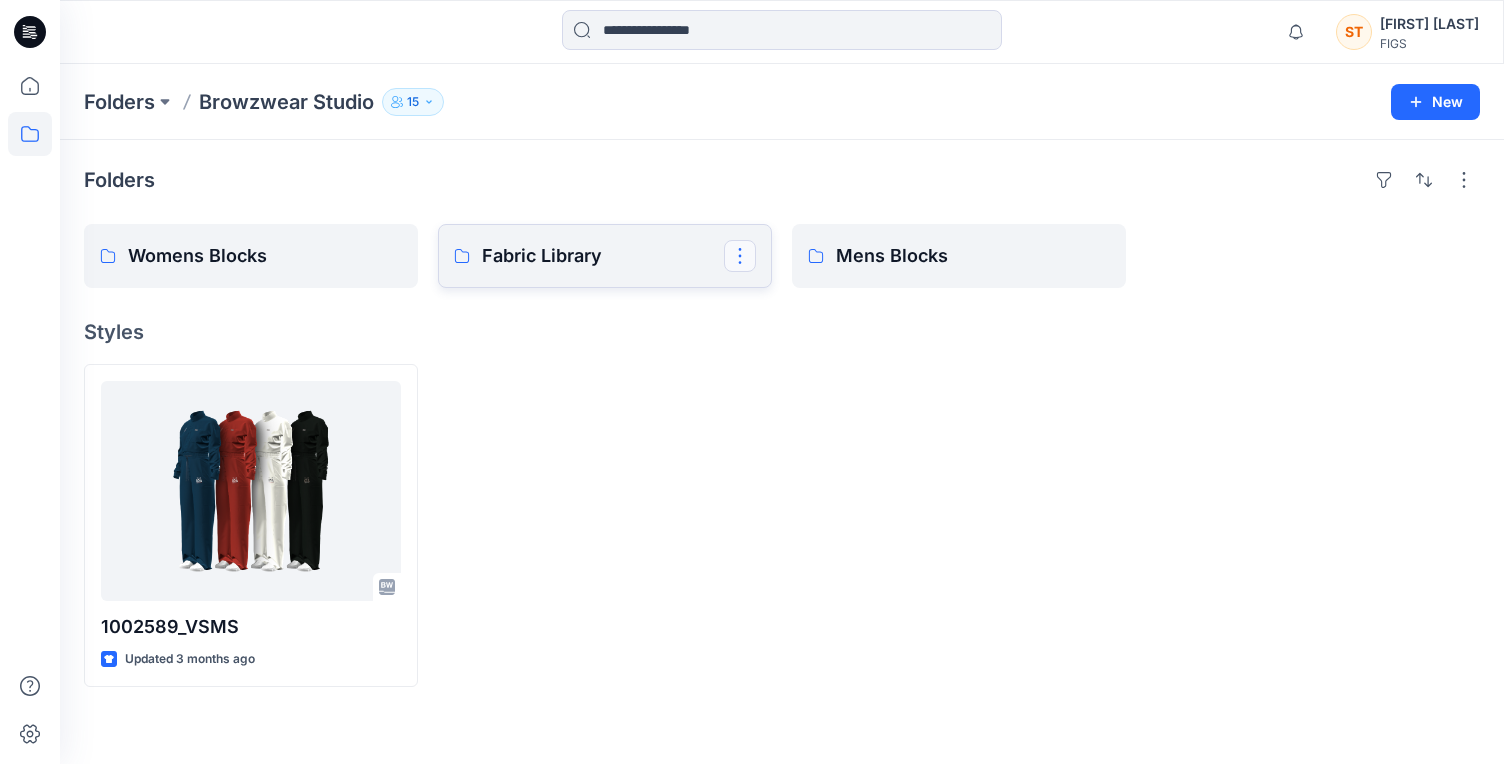 click at bounding box center [740, 256] 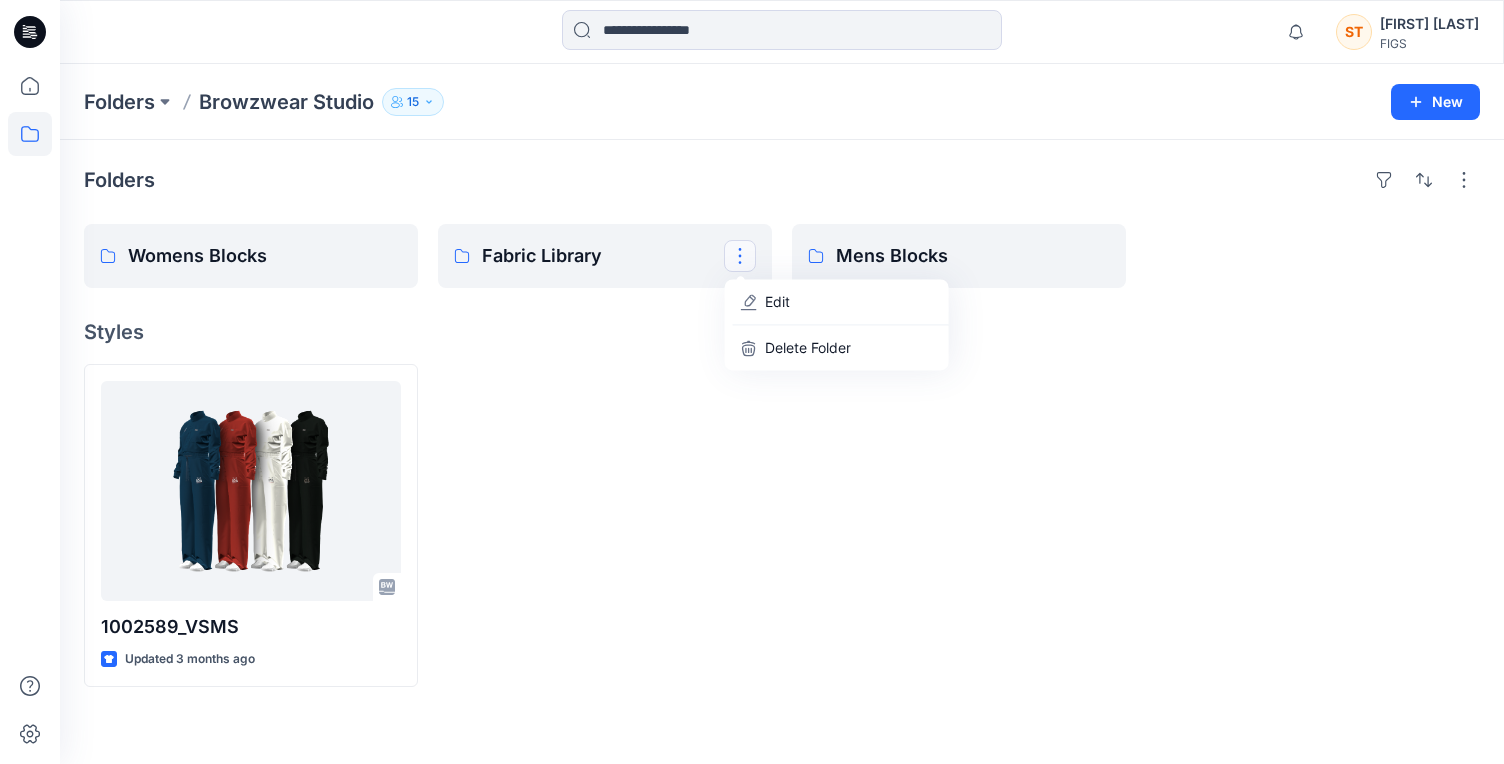 click at bounding box center [605, 525] 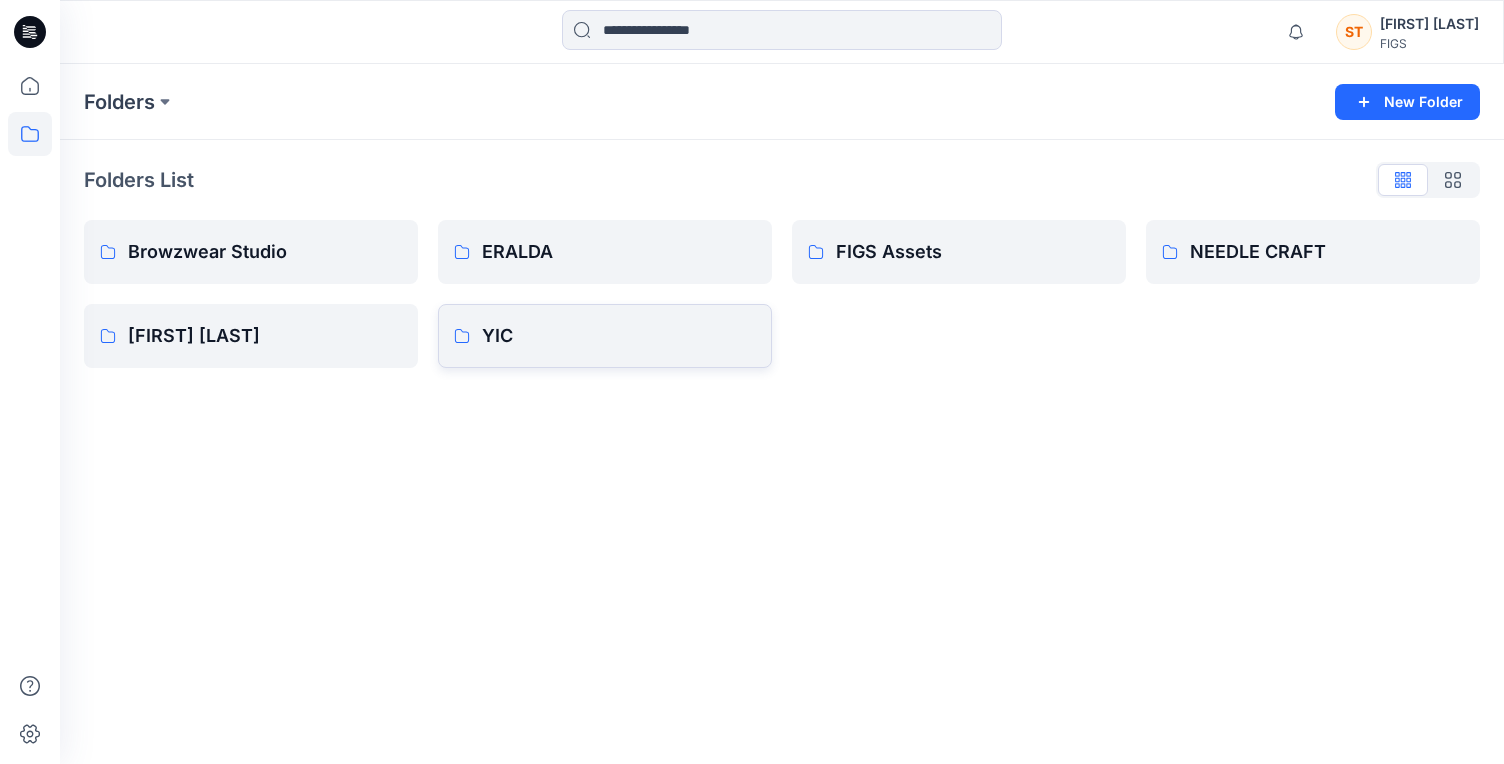 click on "YIC" at bounding box center (619, 336) 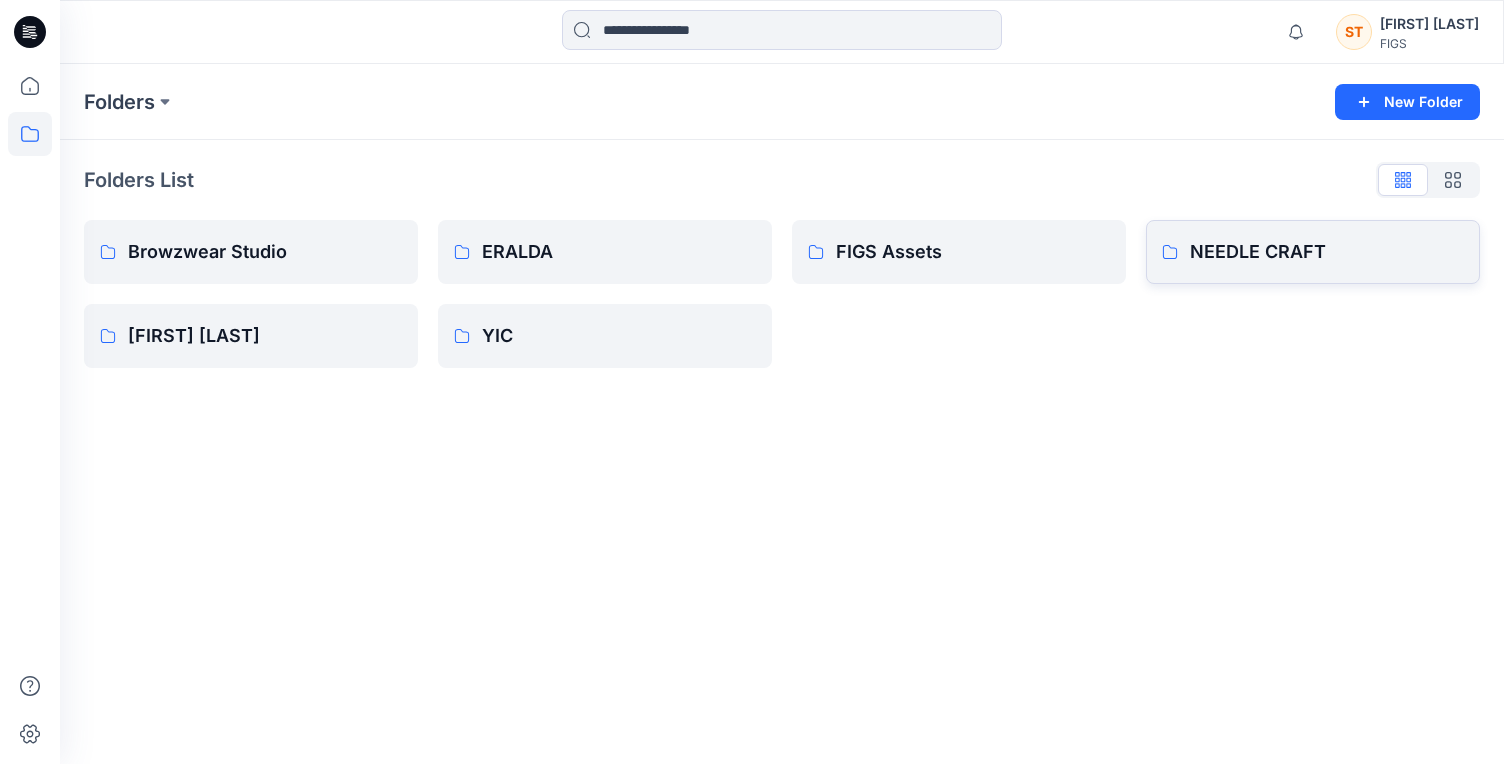 click on "NEEDLE CRAFT" at bounding box center [1327, 252] 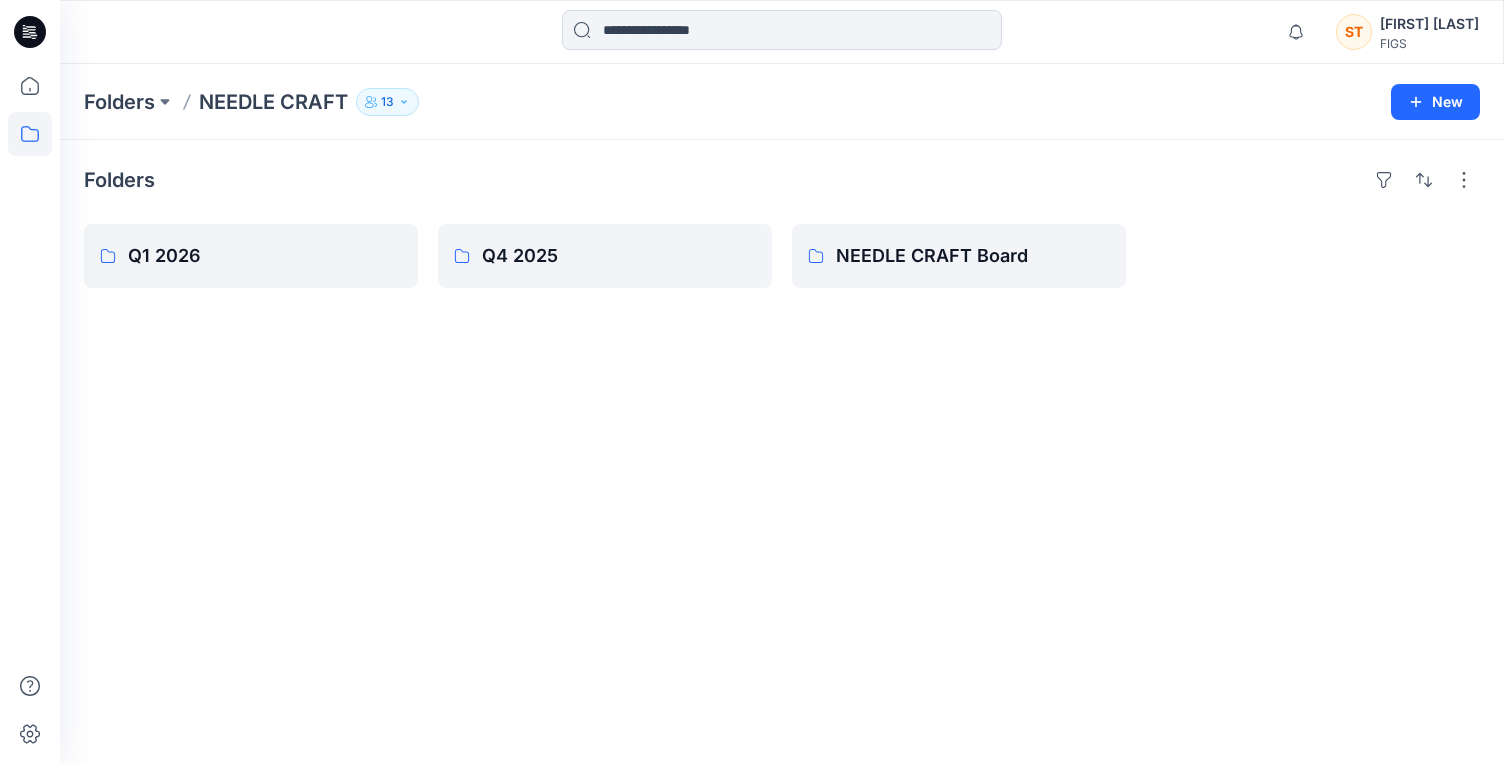 click on "13" at bounding box center (387, 102) 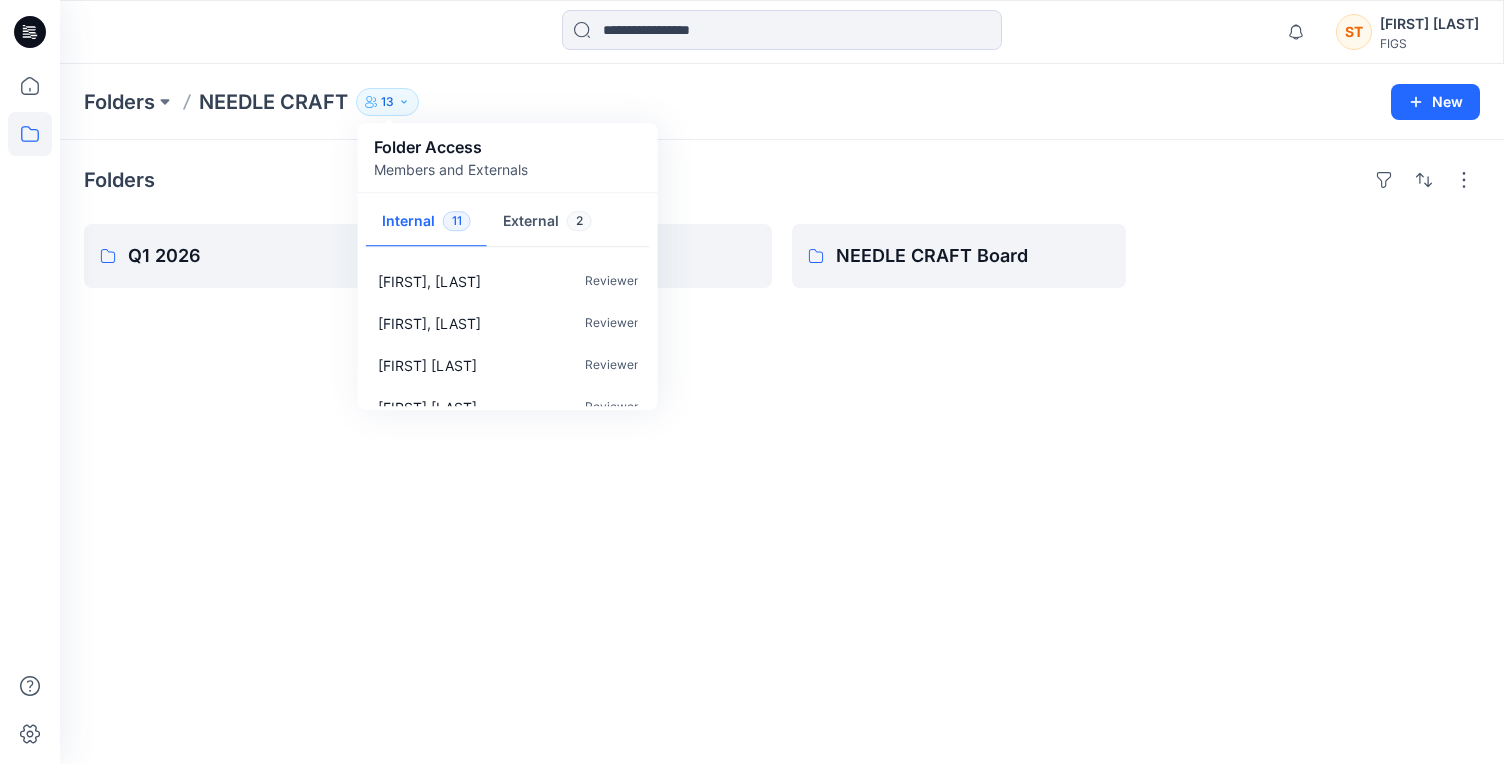 scroll, scrollTop: 312, scrollLeft: 0, axis: vertical 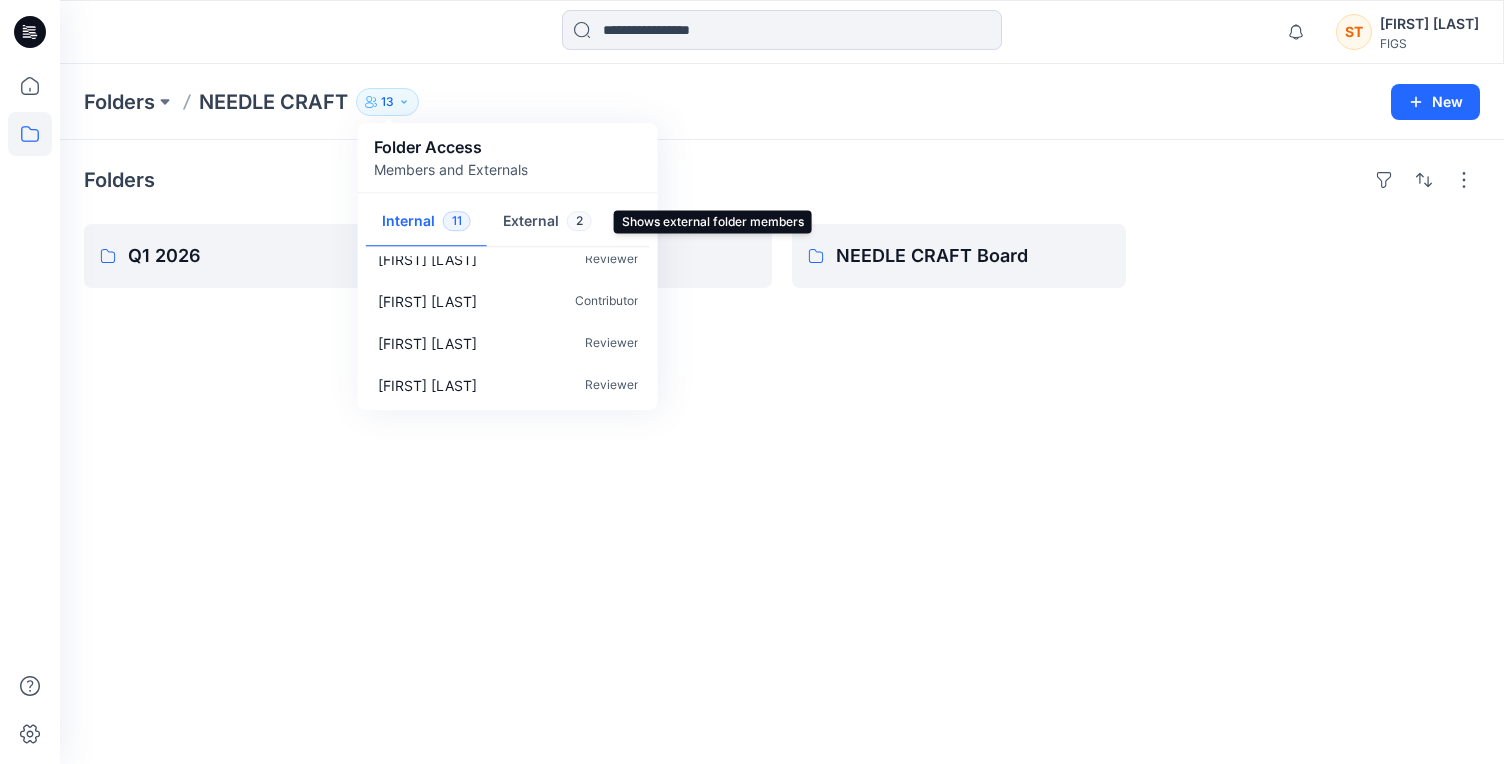 click on "External 2" at bounding box center [547, 222] 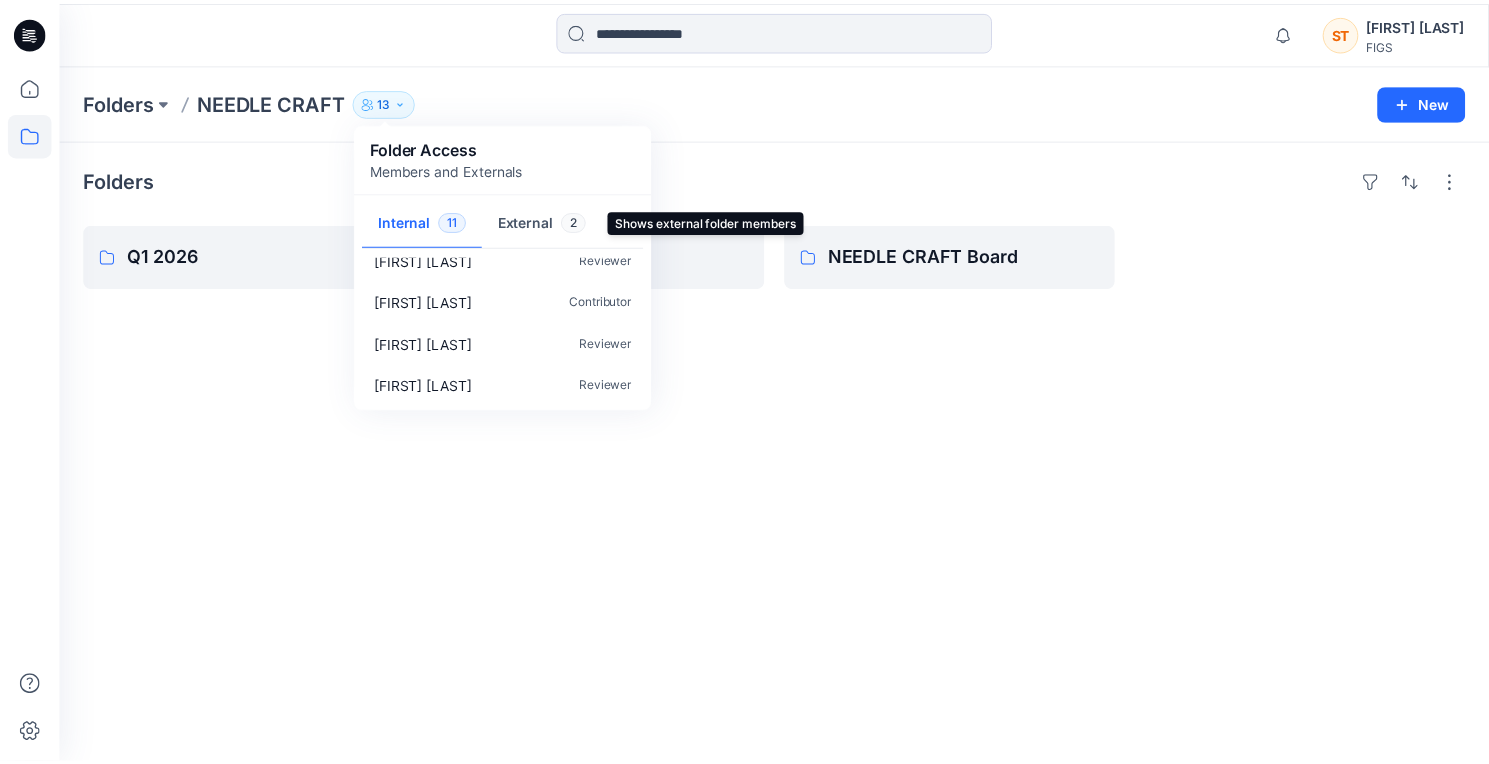 scroll, scrollTop: 0, scrollLeft: 0, axis: both 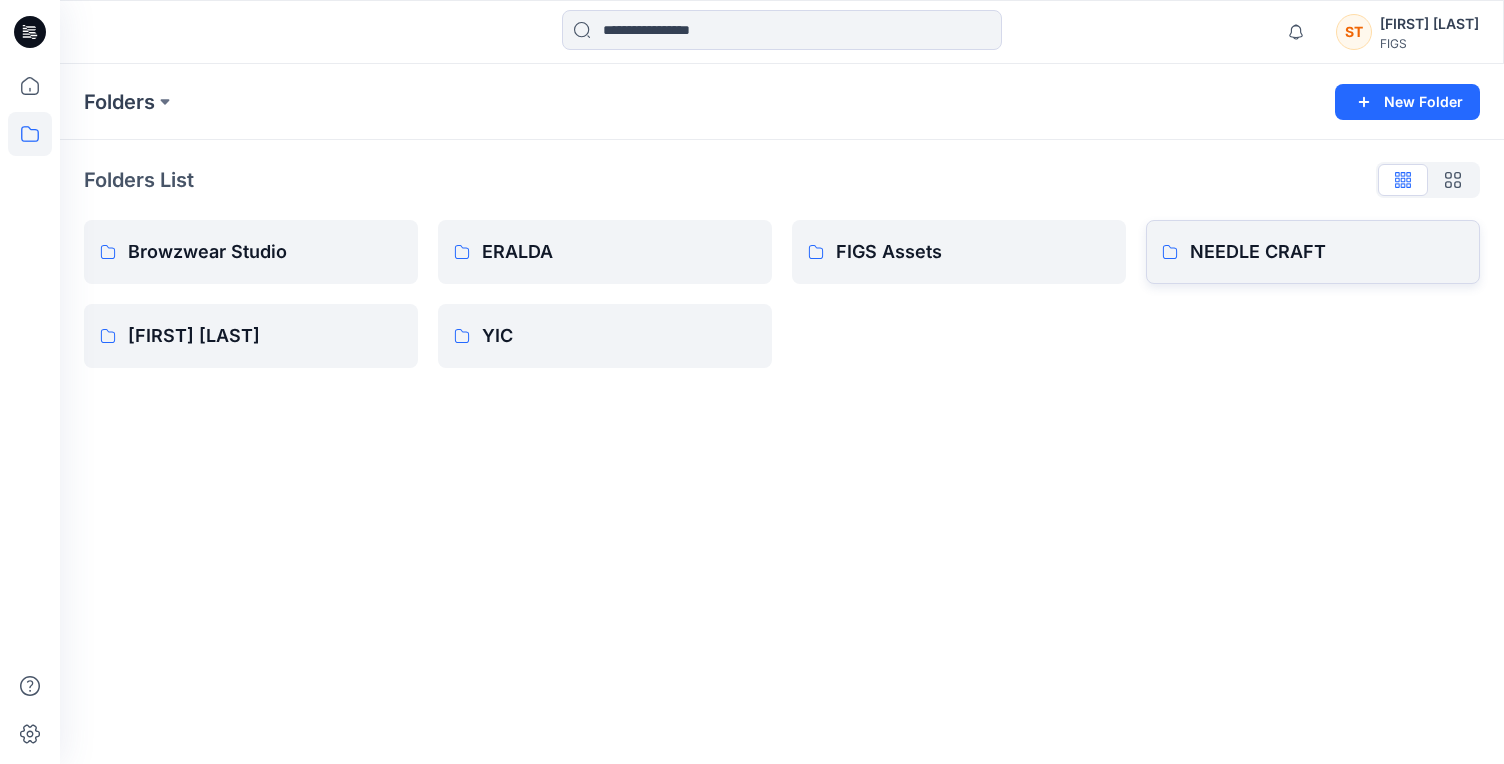 click on "NEEDLE CRAFT" at bounding box center [1327, 252] 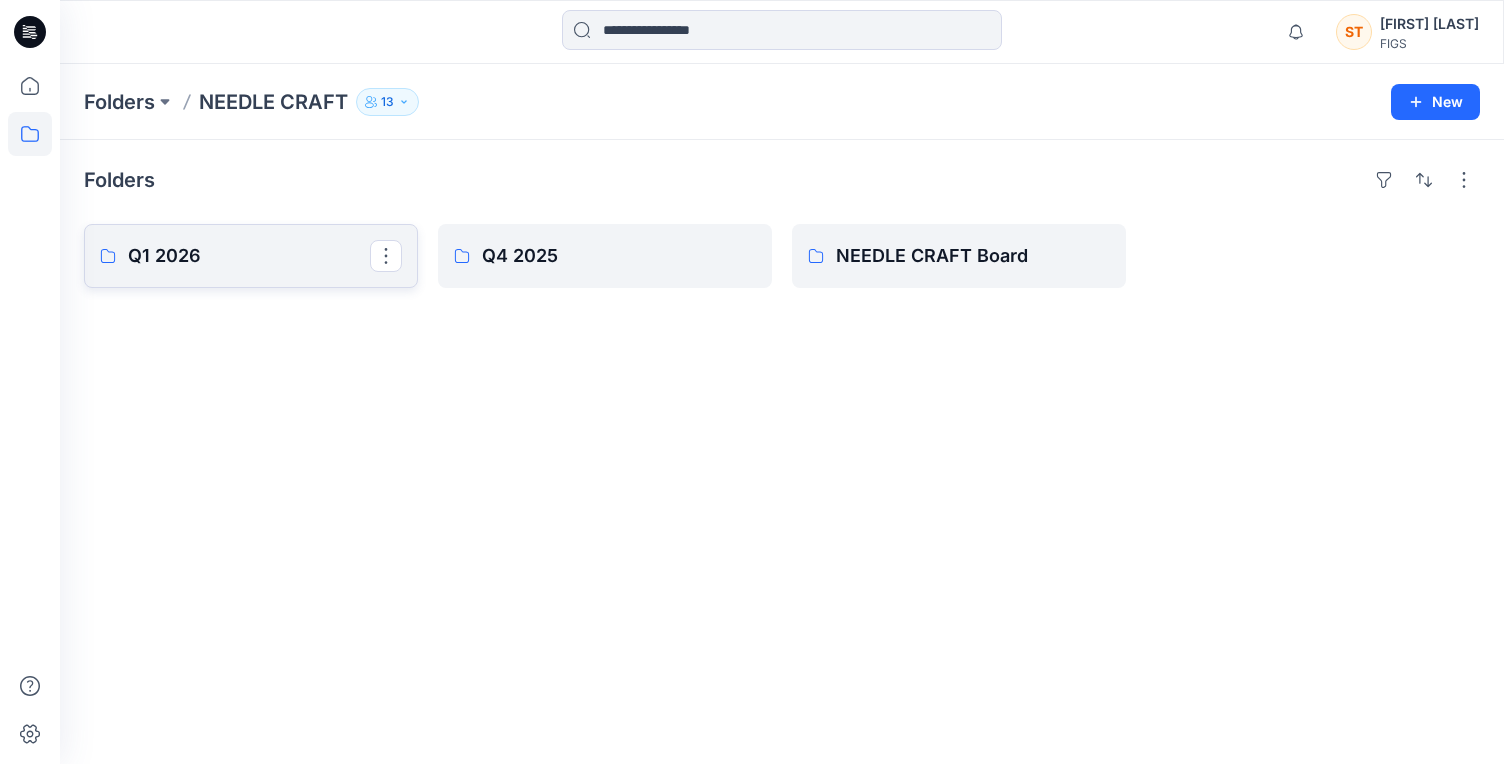 click on "Q1 2026" at bounding box center (251, 256) 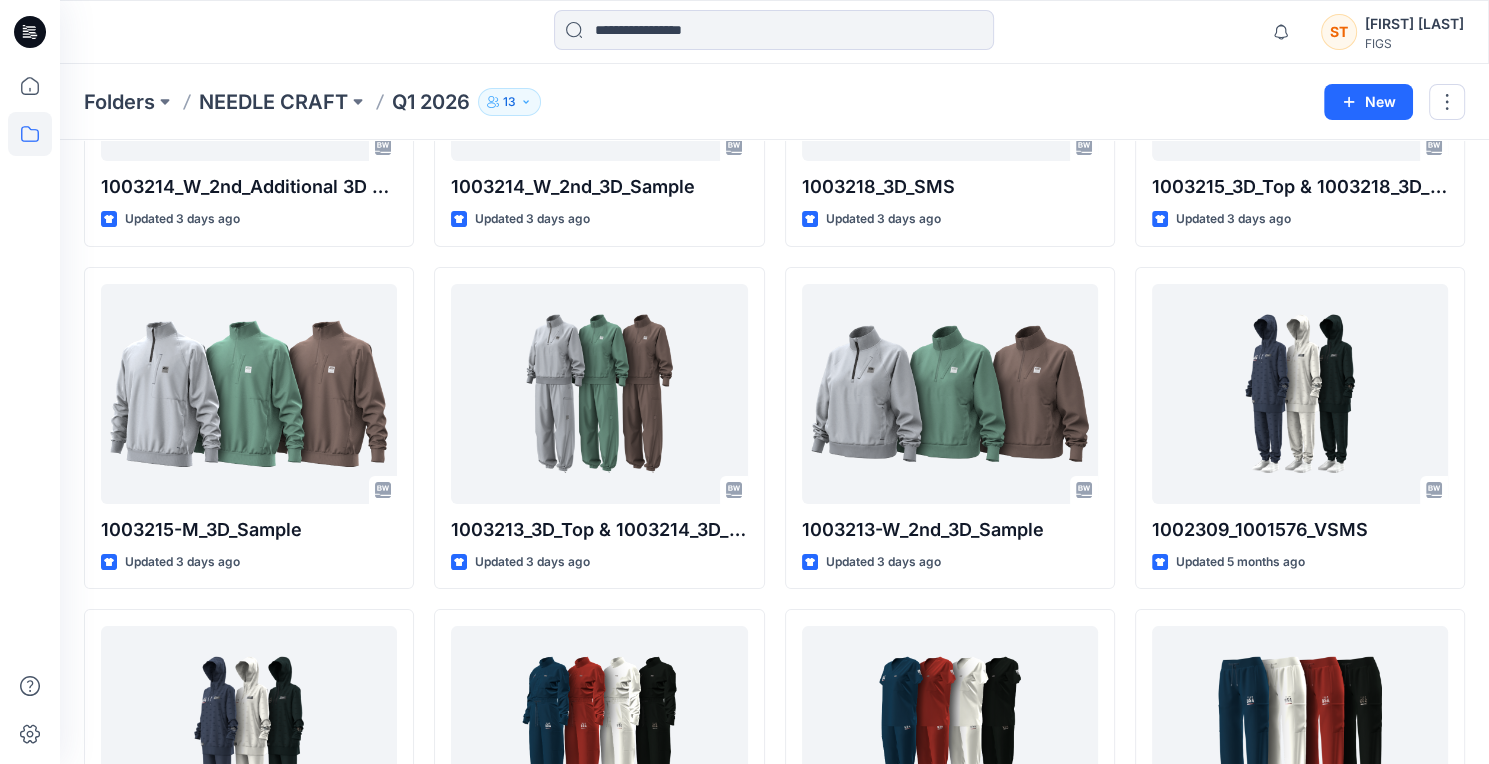scroll, scrollTop: 296, scrollLeft: 0, axis: vertical 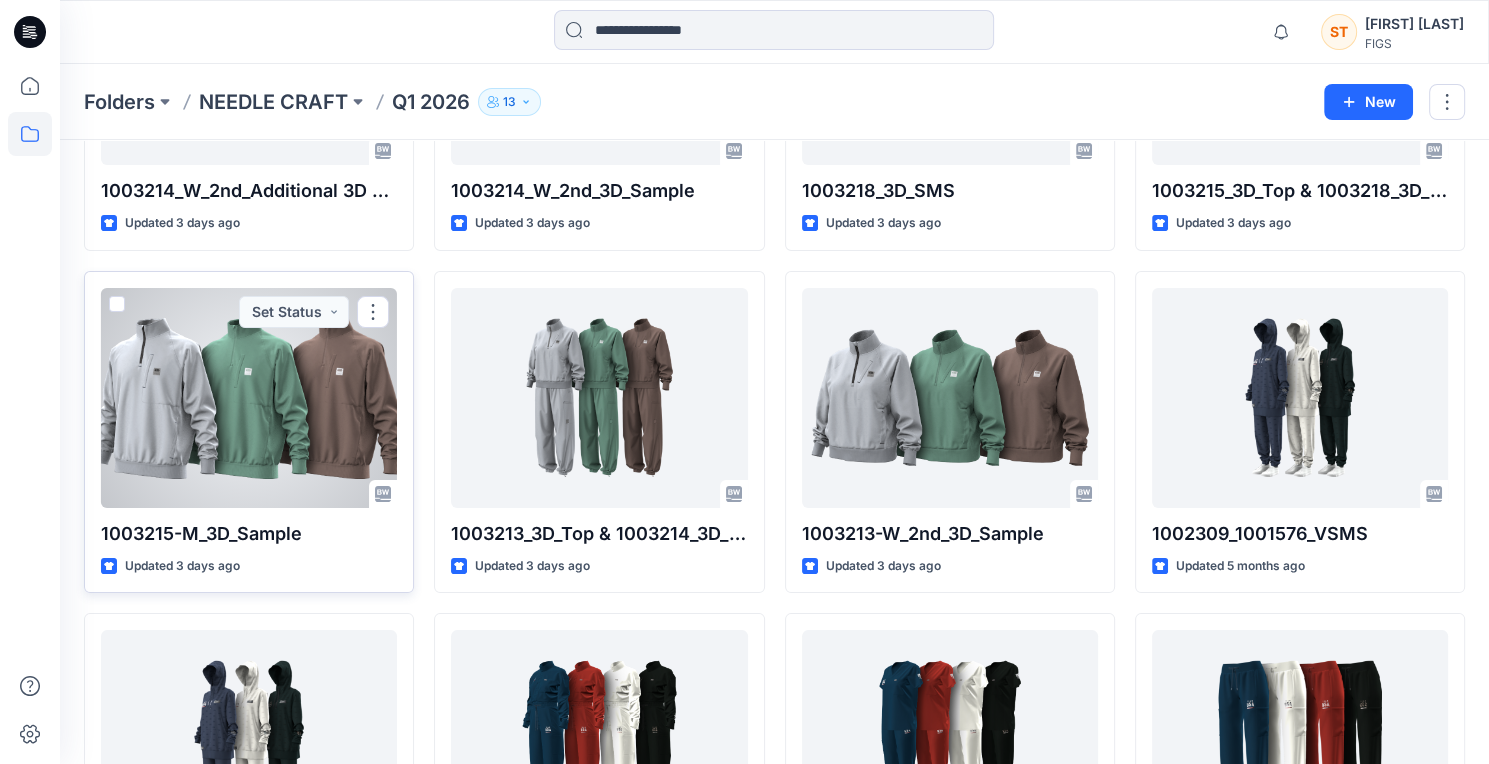 click at bounding box center (249, 398) 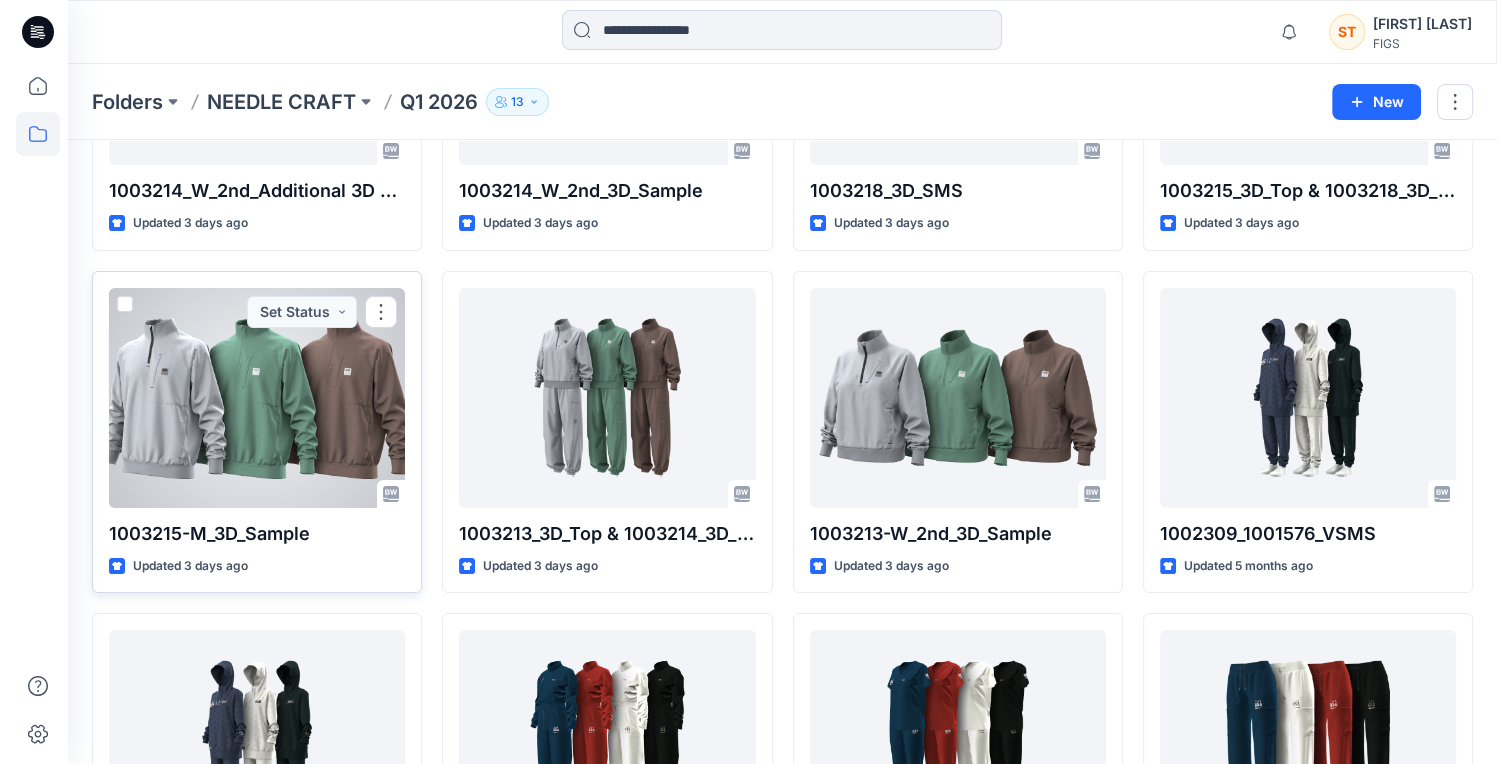 scroll, scrollTop: 0, scrollLeft: 0, axis: both 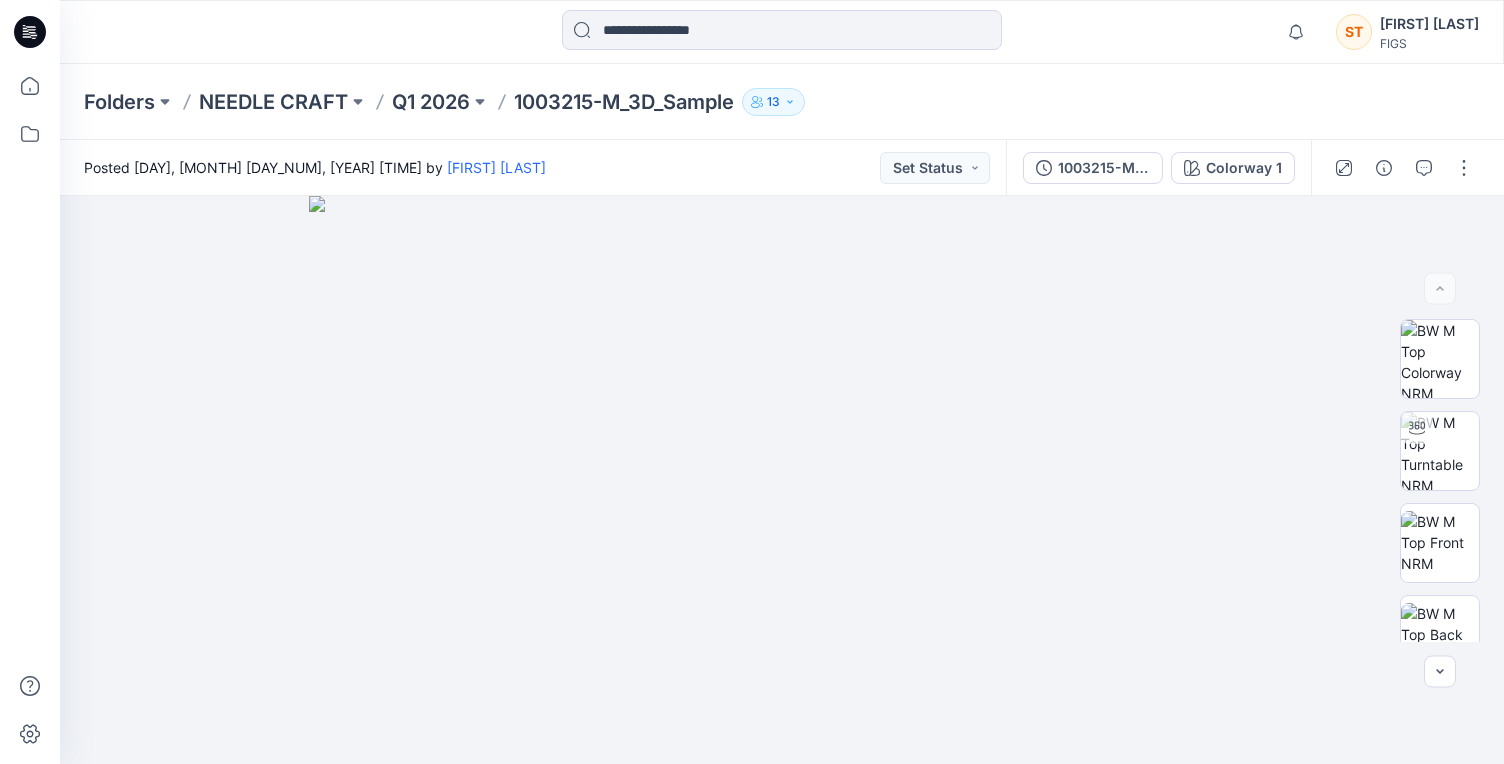 click on "13" at bounding box center [773, 102] 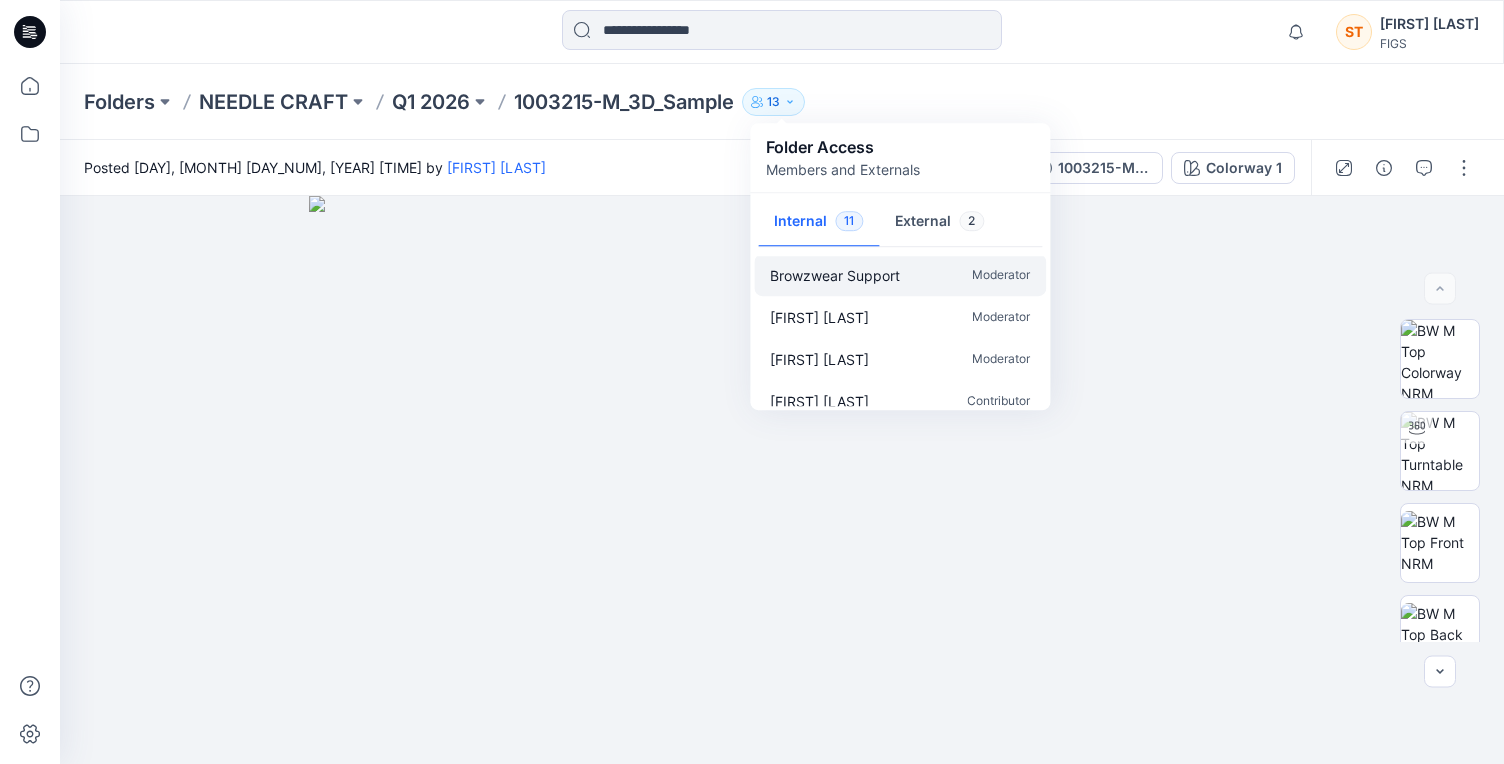 scroll, scrollTop: 0, scrollLeft: 0, axis: both 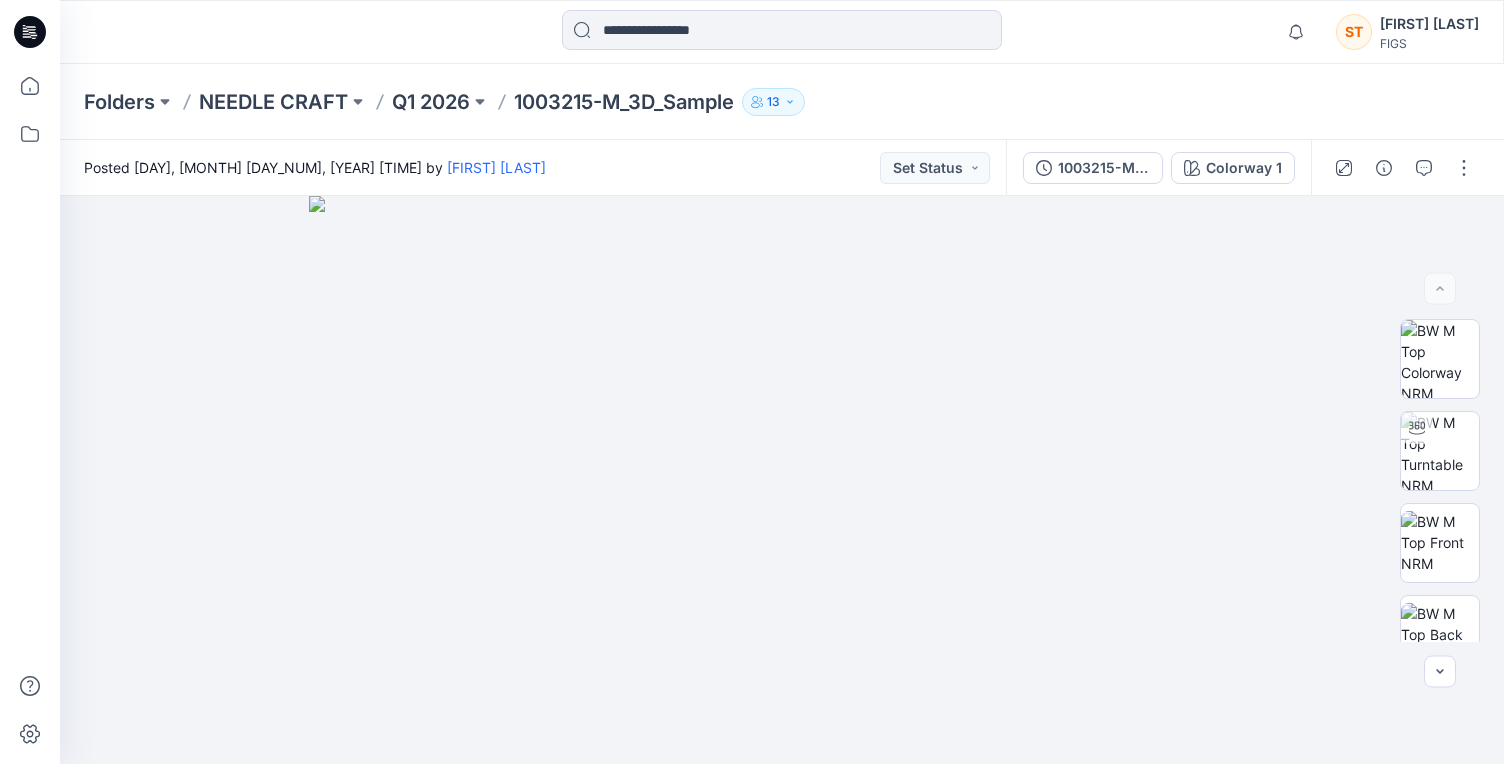 click at bounding box center [782, 32] 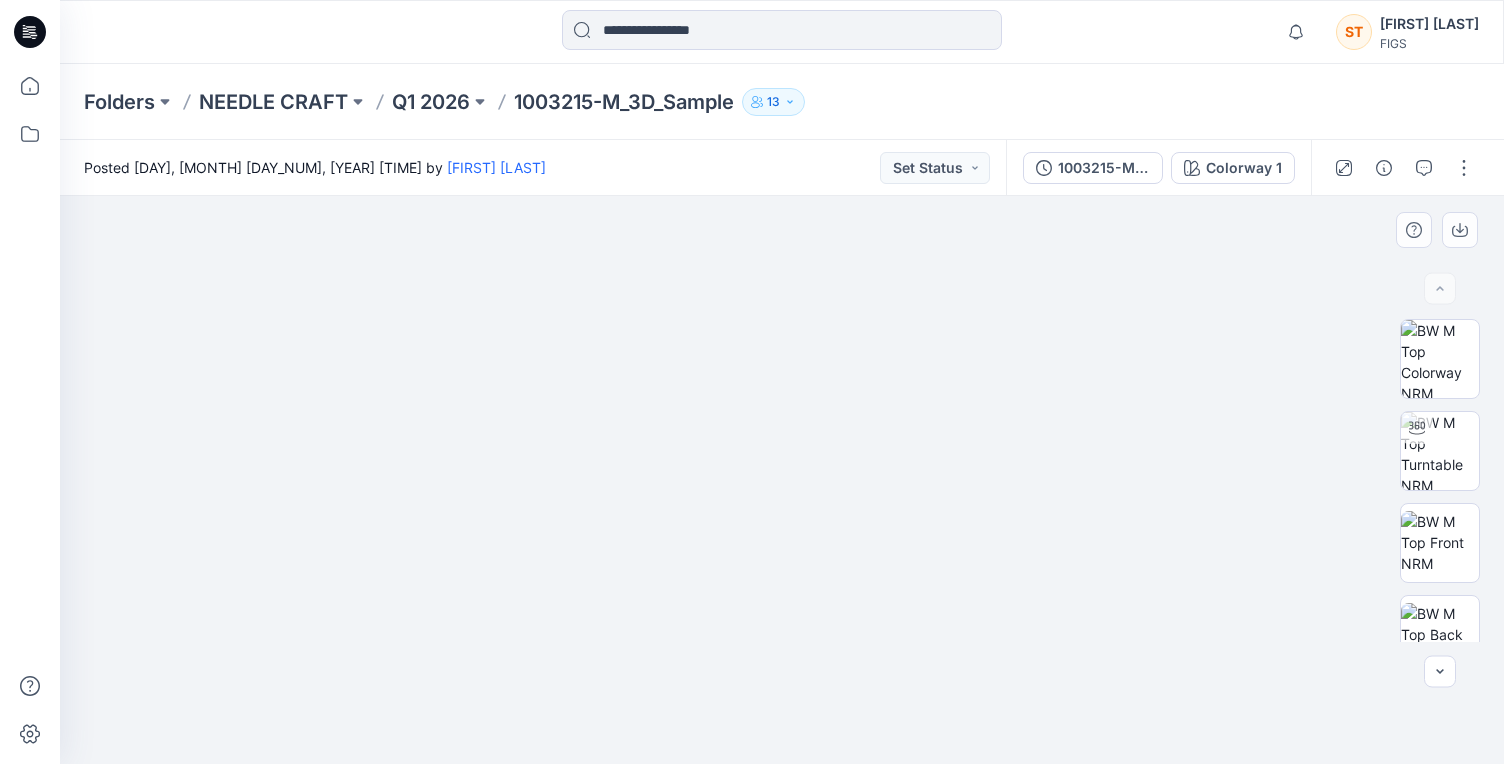 click at bounding box center [782, 472] 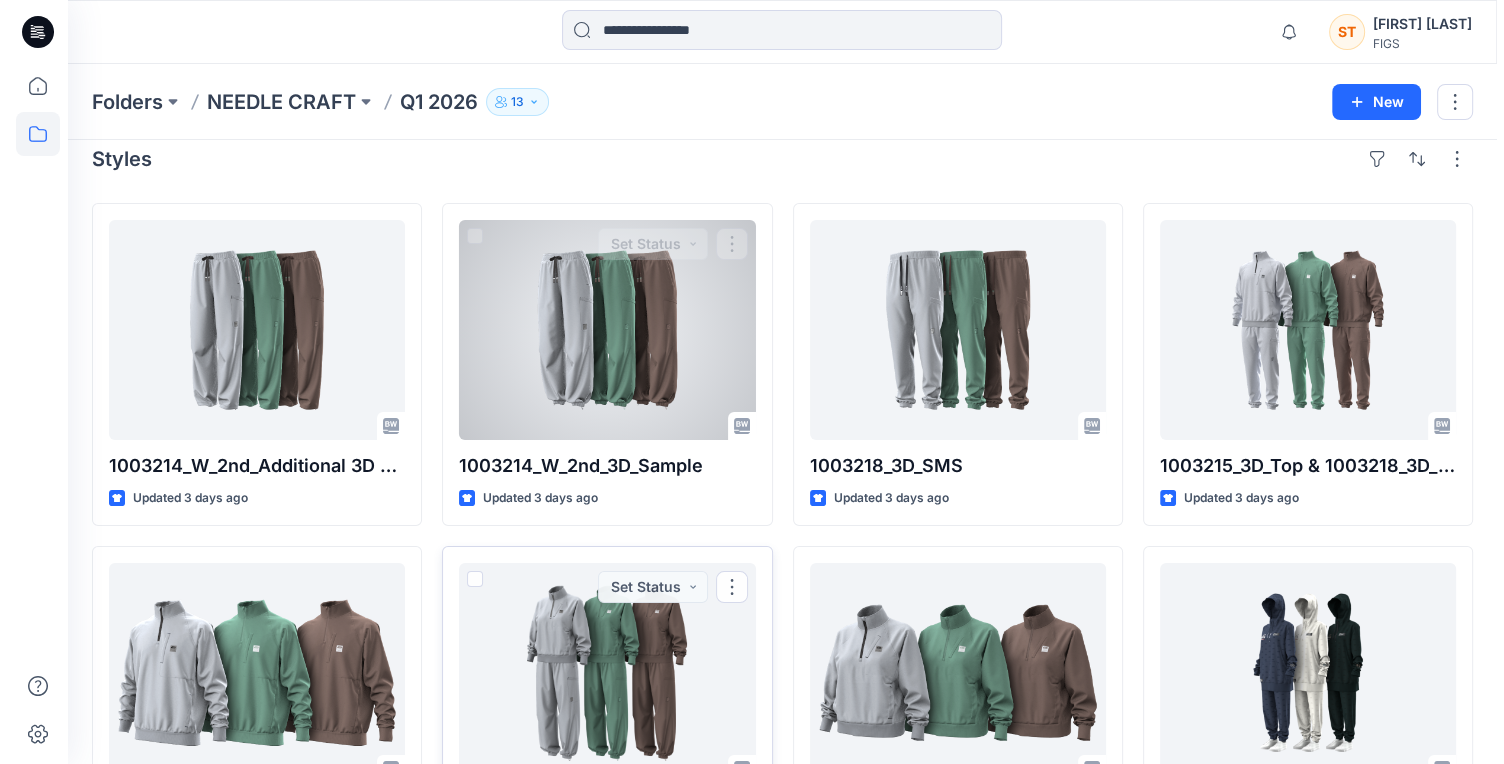 scroll, scrollTop: 0, scrollLeft: 0, axis: both 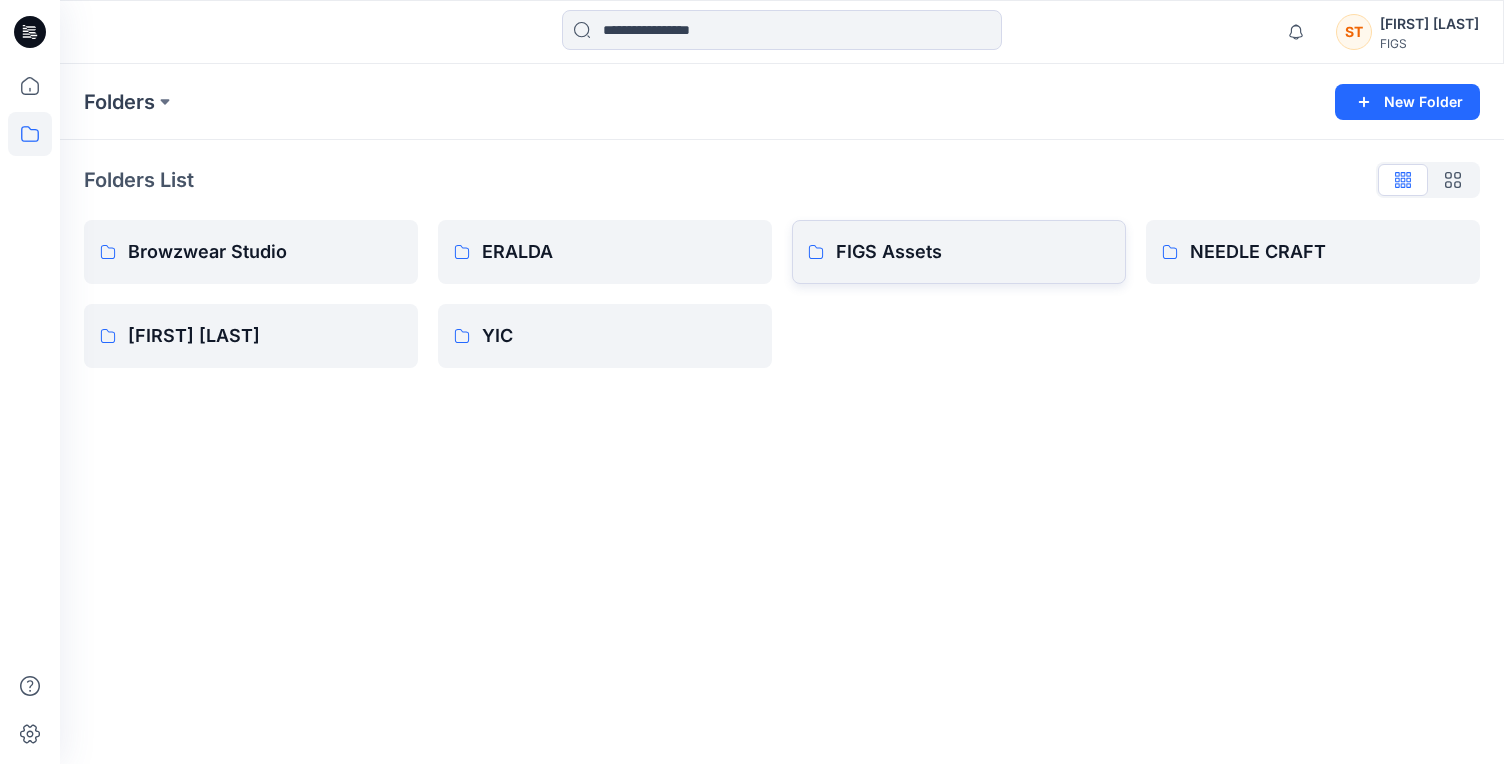 click on "FIGS Assets" at bounding box center [973, 252] 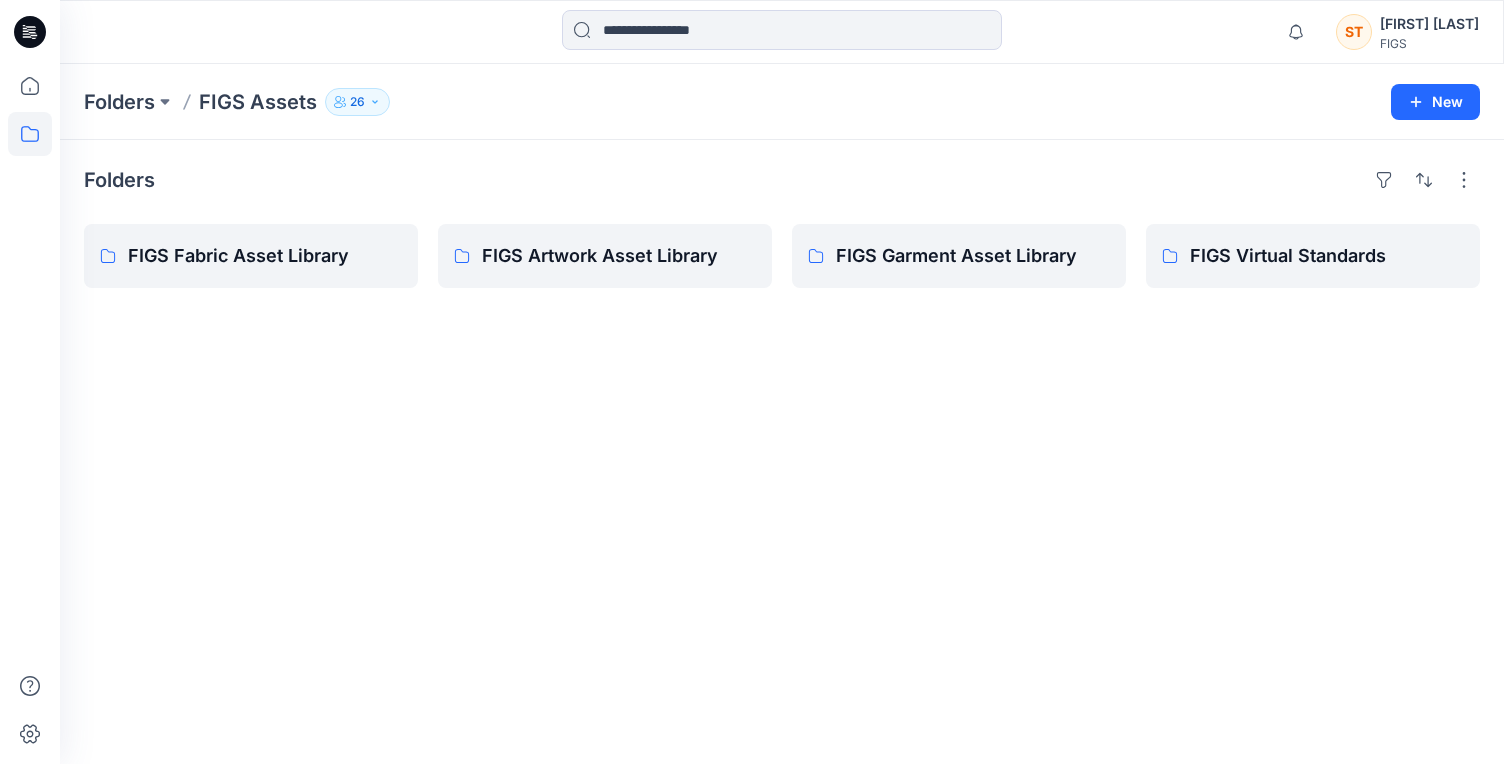 click on "26" at bounding box center (357, 102) 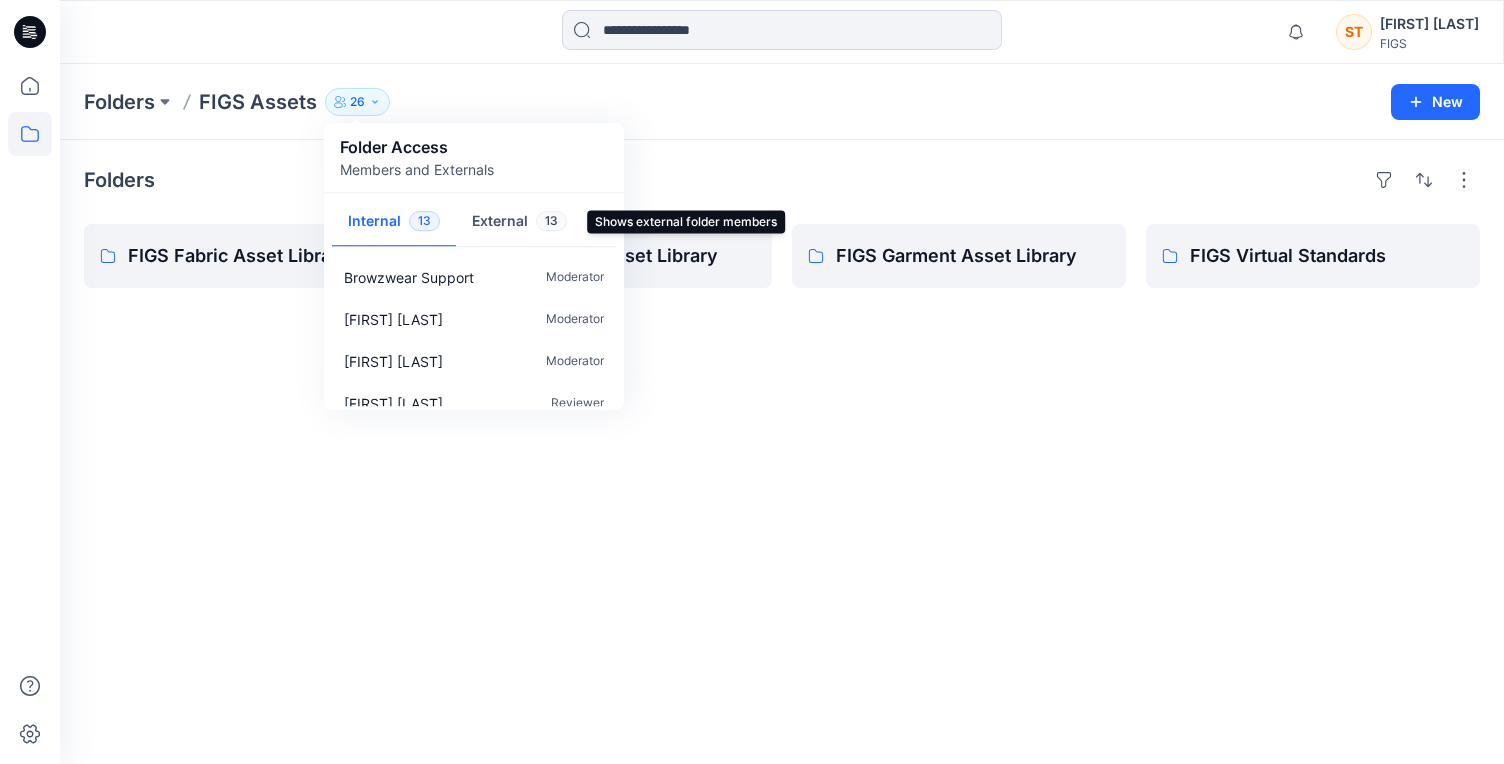 click on "External 13" at bounding box center [519, 222] 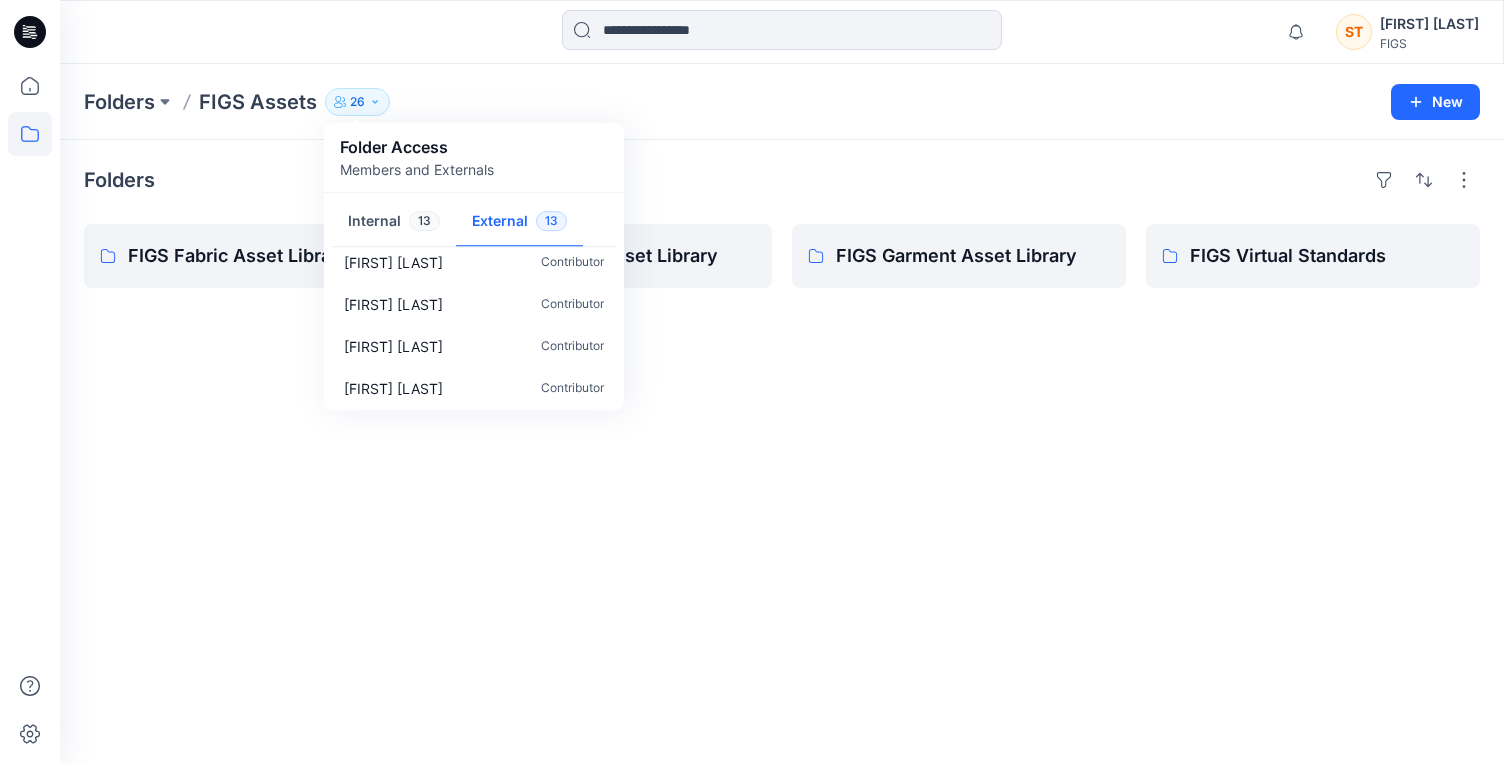 scroll, scrollTop: 347, scrollLeft: 0, axis: vertical 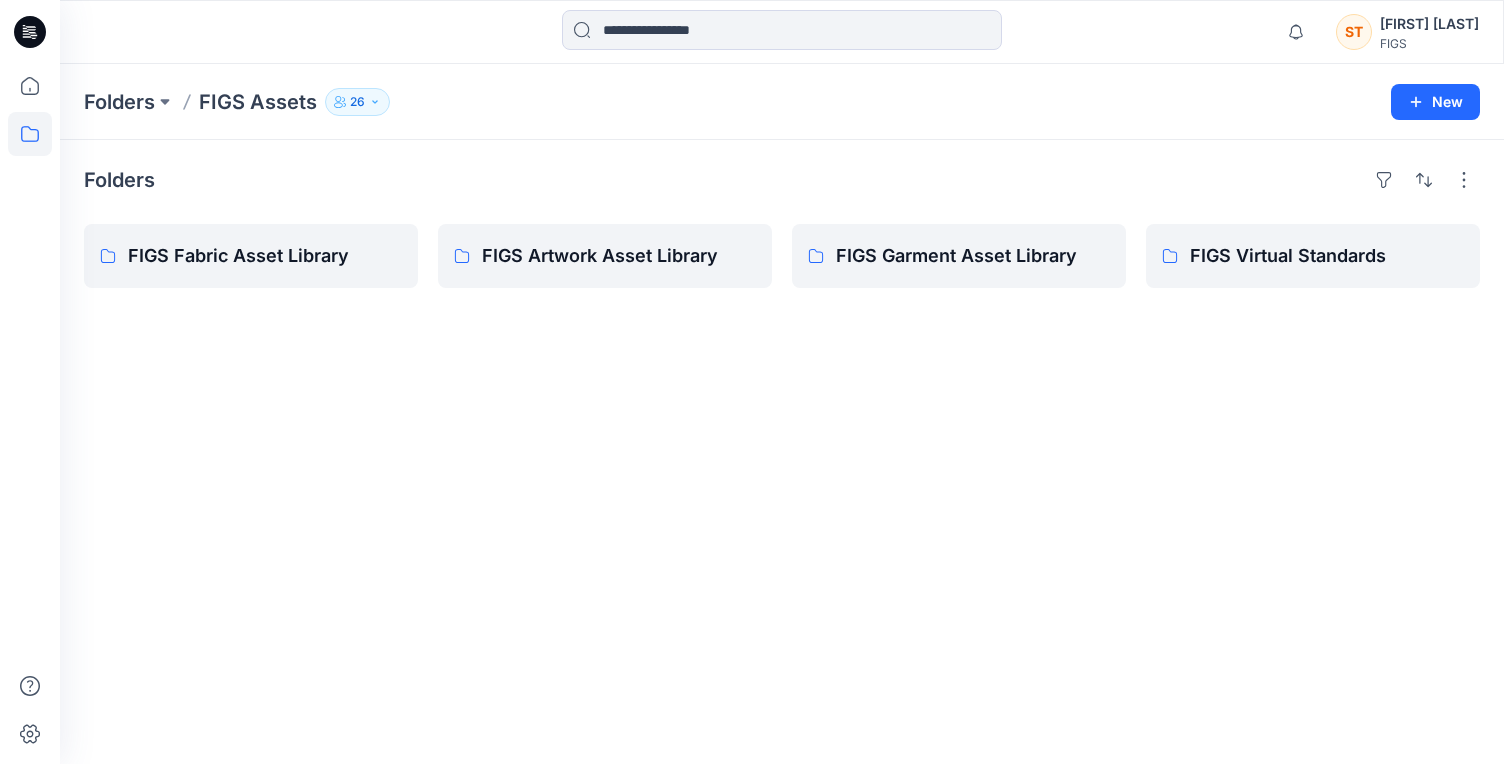 click on "FoldersFIGS Assets 26 Folder Access Members and Externals Internal 13 External 13 [FIRST] [LAST] Contributor [FIRST] [LAST] Contributor [FIRST] [LAST] Contributor [FIRST] [LAST] Contributor [FIRST] [LAST] Contributor [FIRST] [LAST] Contributor [FIRST] [LAST] Contributor [FIRST] [LAST] Contributor [FIRST] [LAST] Contributor [FIRST] [LAST] Contributor [FIRST] [LAST] Contributor [FIRST] [LAST] Contributor [FIRST] [LAST] Contributor New" at bounding box center [782, 102] 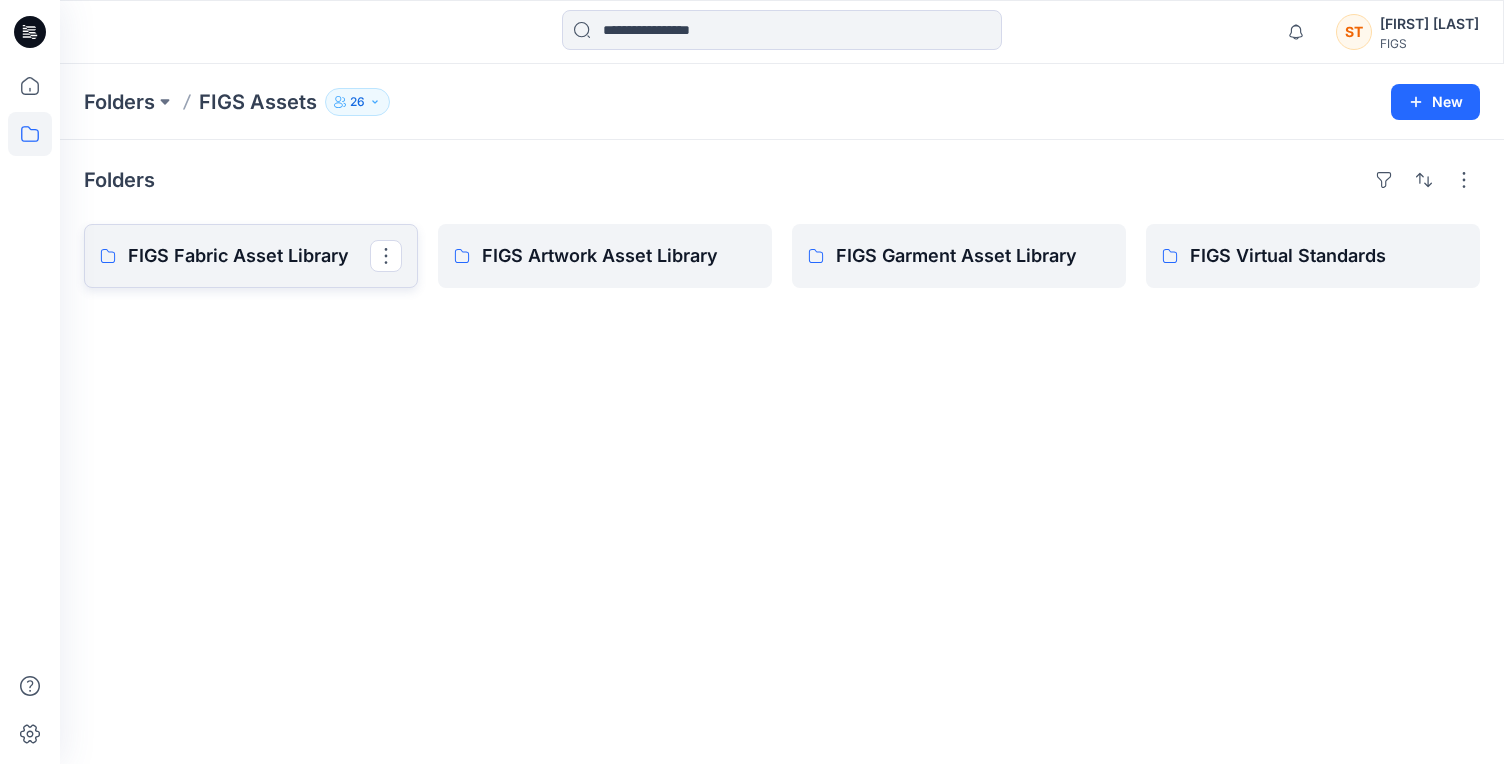 click on "FIGS Fabric Asset Library" at bounding box center (249, 256) 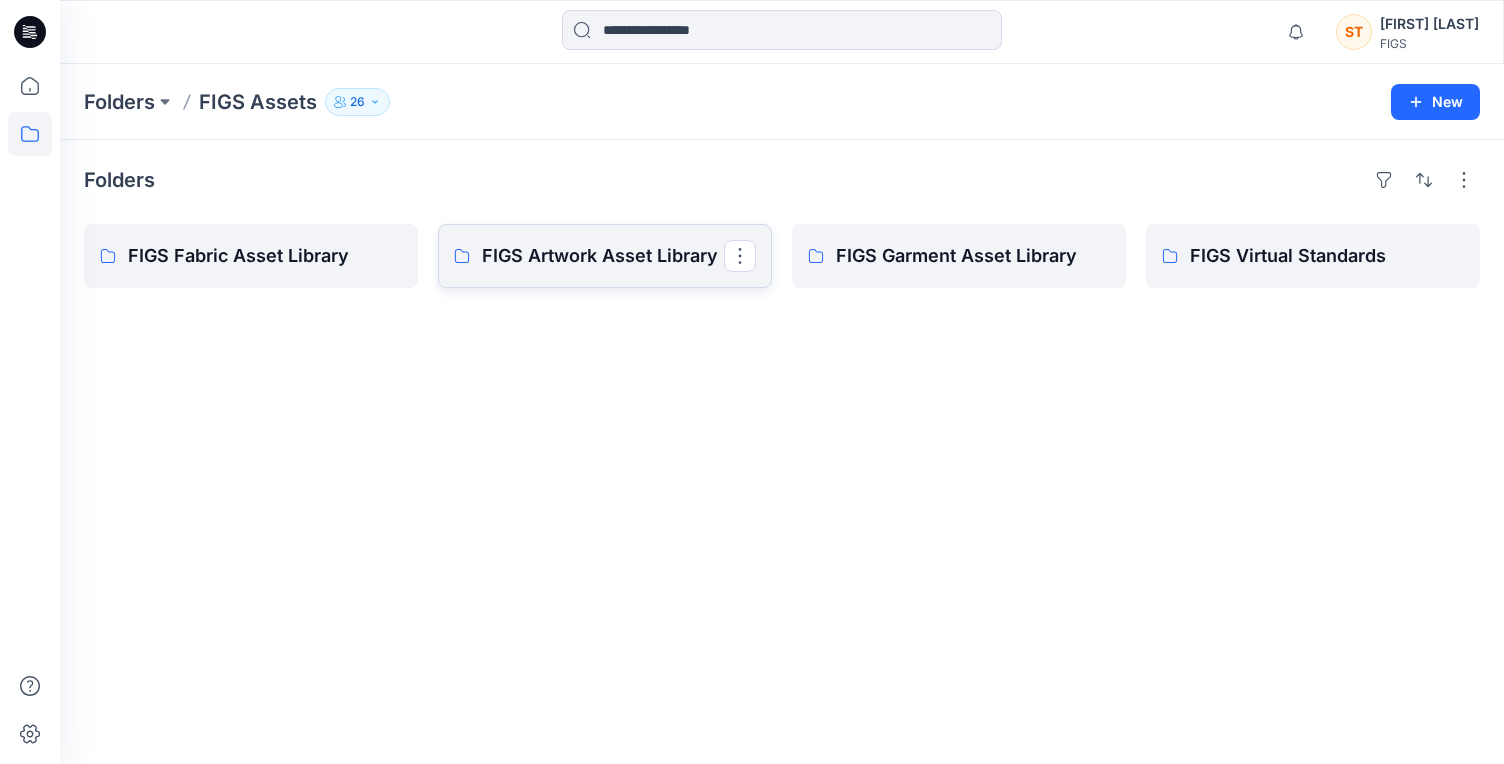 click on "FIGS Artwork Asset Library" at bounding box center (603, 256) 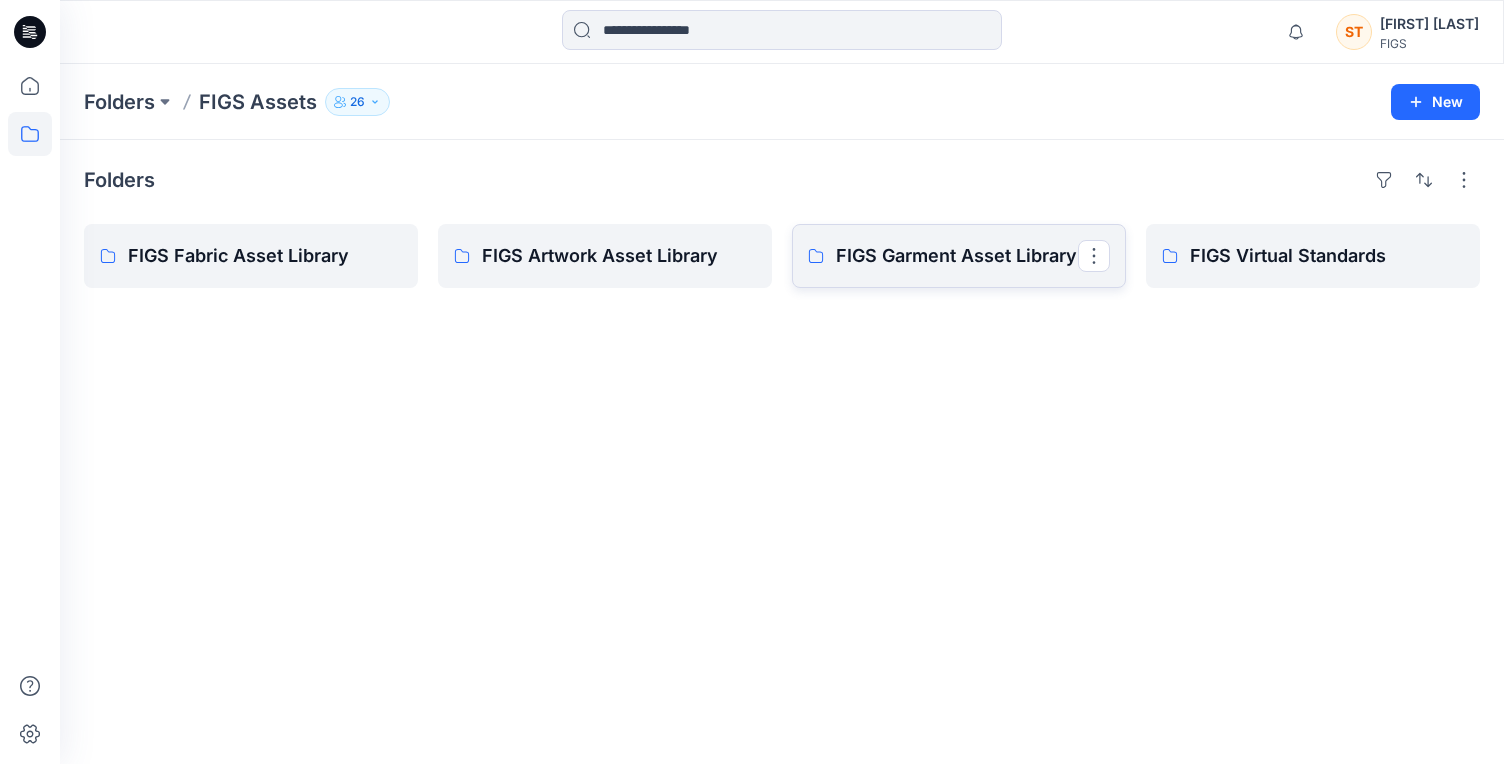 click on "FIGS Garment Asset Library" at bounding box center [957, 256] 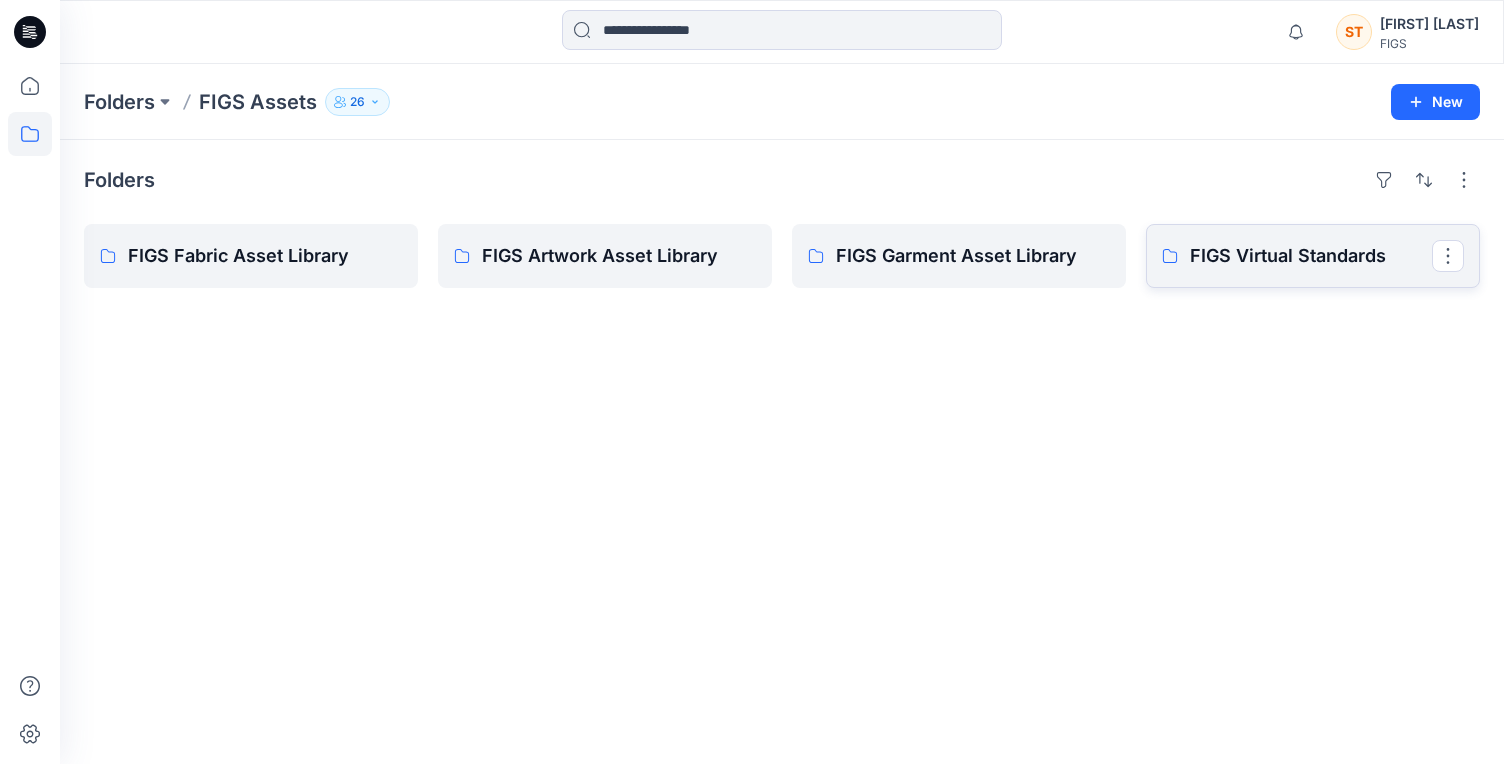 click on "FIGS Virtual Standards" at bounding box center [1311, 256] 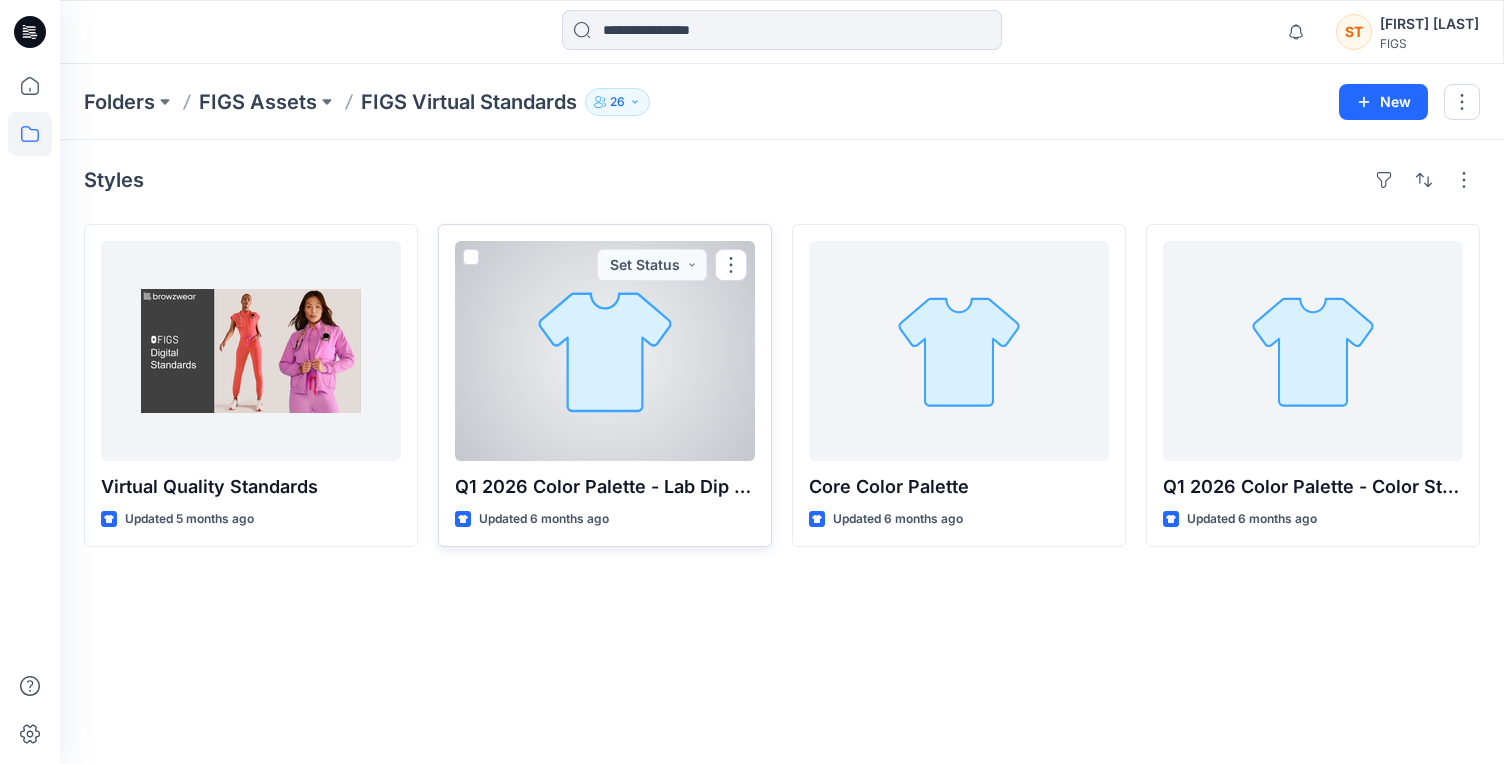 click at bounding box center (605, 351) 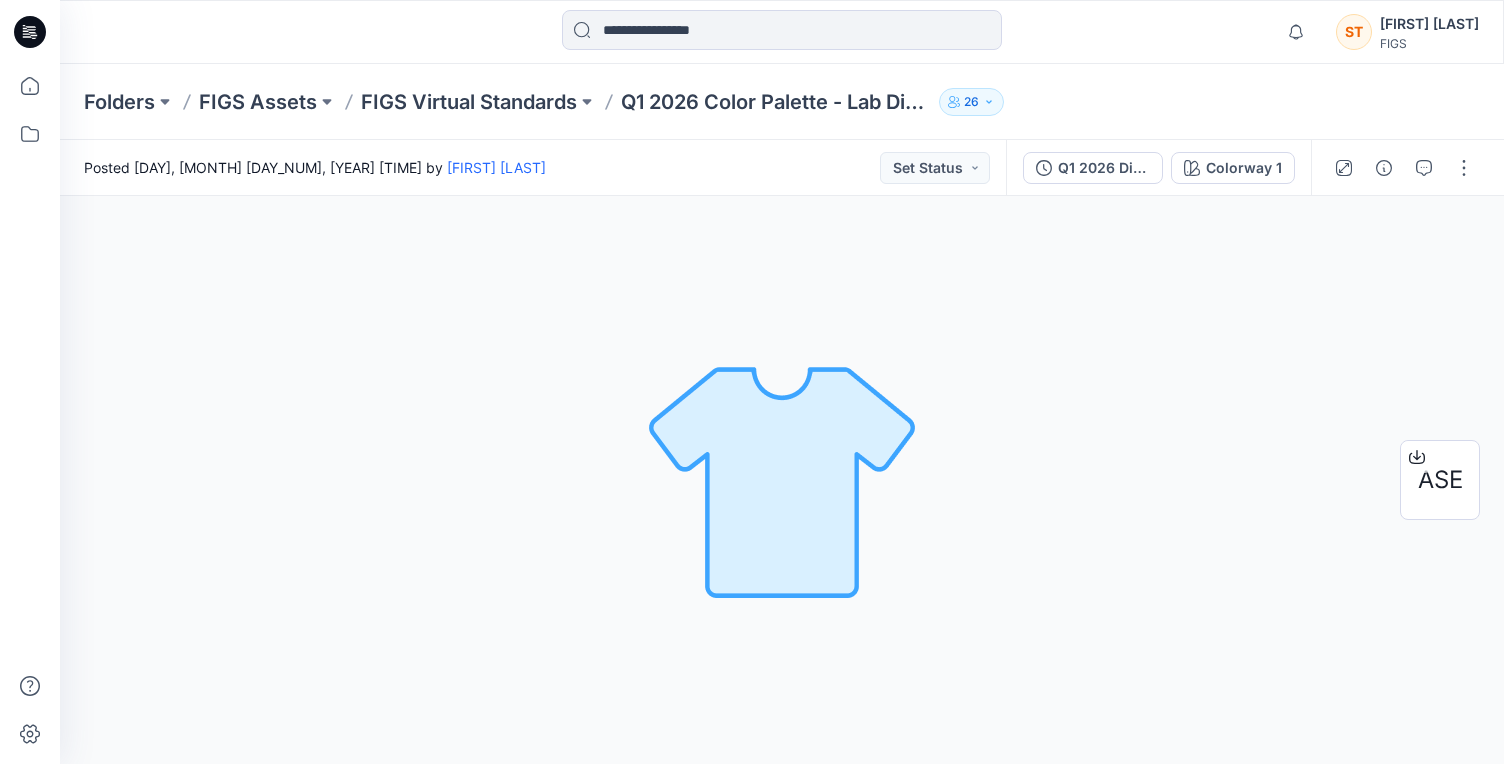 click on "26" at bounding box center (971, 102) 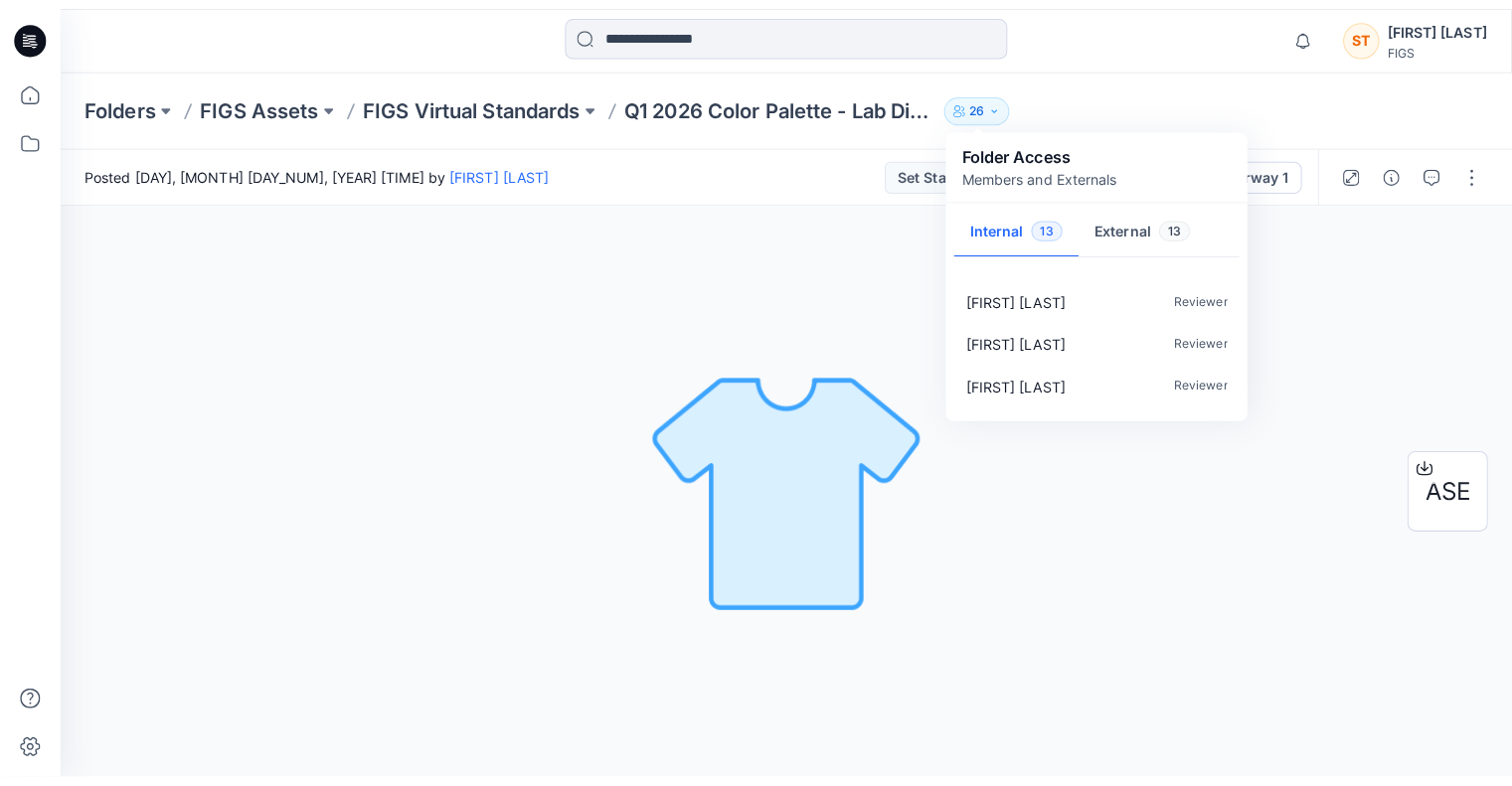 scroll, scrollTop: 393, scrollLeft: 0, axis: vertical 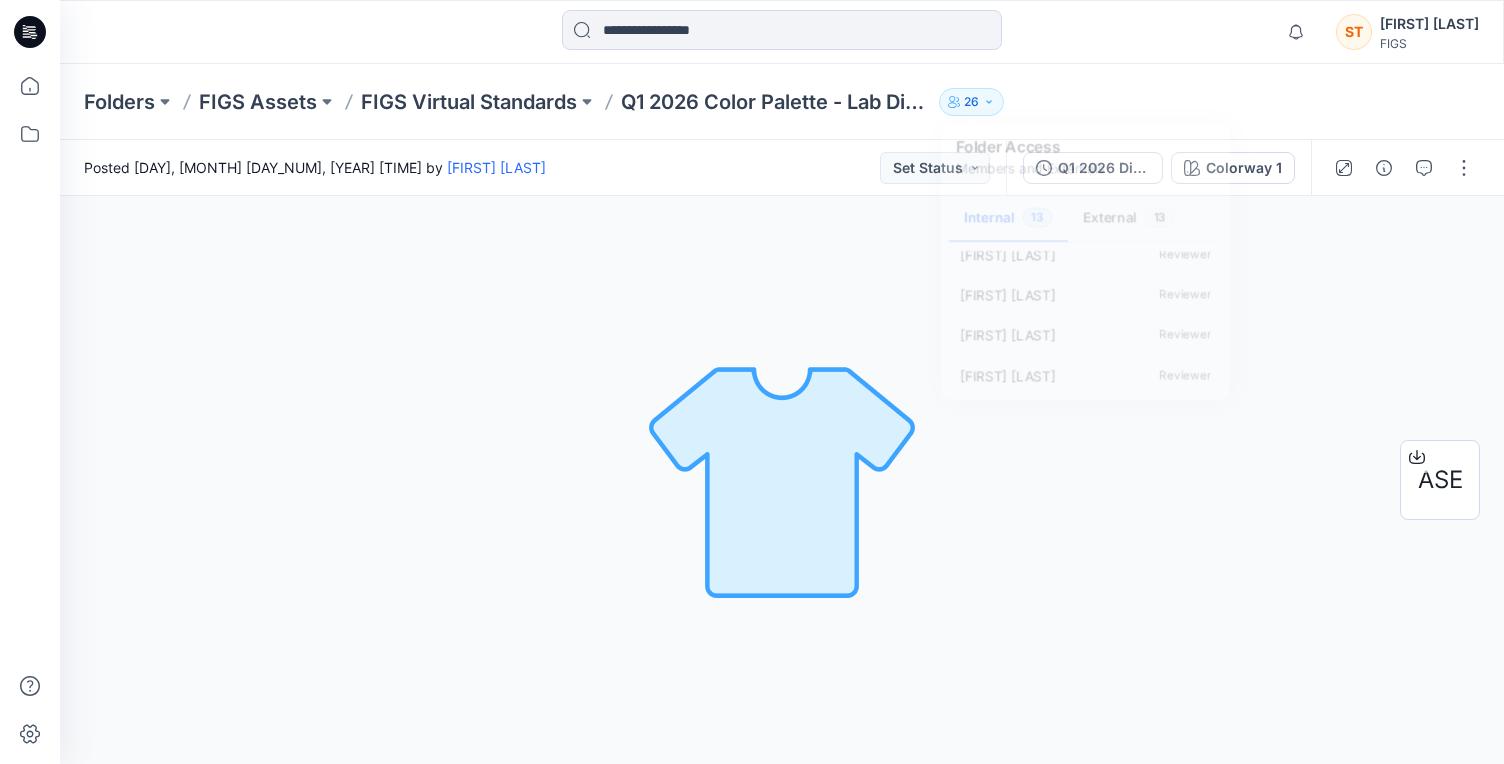 click on "Notifications [FIRST] [LAST] has invited you to the Folder YIC 48 hours ago [FIRST] [LAST] shared 1003214_W_2nd_Additional 3D sample with the leg opening uncinched in Q1 2026 (Unknown) [DAY], [MONTH] [DAY_NUM], [YEAR] [TIME] [FIRST] [LAST] shared 1003214_W_2nd_3D_Sample in Q1 2026 (Unknown) [DAY], [MONTH] [DAY_NUM], [YEAR] [TIME] [FIRST] [LAST] shared 1003218_3D_SMS in Q1 2026 (Unknown) [DAY], [MONTH] [DAY_NUM], [YEAR] [TIME] [FIRST] [LAST] has updated 1003218_3D_SMS with 1003218_3D_SMS [DAY], [MONTH] [DAY_NUM], [YEAR] [TIME] [FIRST] [LAST] shared 1003214-W_2nd-3D_Sample in Unknown Folder (Unknown) [DAY], [MONTH] [DAY_NUM], [YEAR] [TIME] [FIRST] [LAST] shared 1003215_3D_Top & 1003218_3D_Bottom_OUTFIT in Q1 2026 (Unknown) [DAY], [MONTH] [DAY_NUM], [YEAR] [TIME] [FIRST] [LAST] shared 1003218_3D_SMS in Unknown Folder (Unknown) [DAY], [MONTH] [DAY_NUM], [YEAR] [TIME] [FIRST] [LAST] shared 1003215-M_3D_Sample in Q1 2026 (Unknown) [DAY], [MONTH] [DAY_NUM], [YEAR] [TIME]" at bounding box center (782, 32) 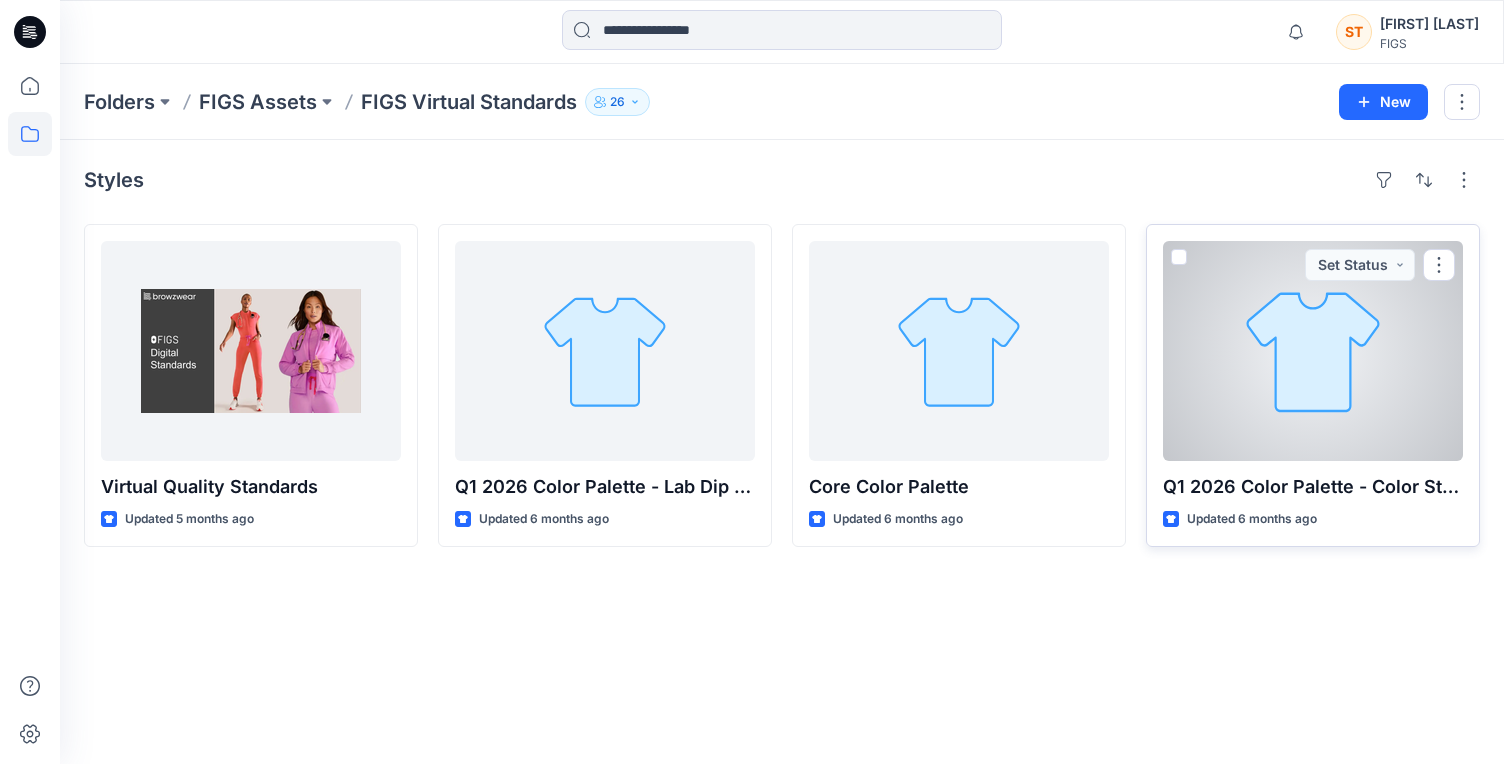 click at bounding box center (1313, 351) 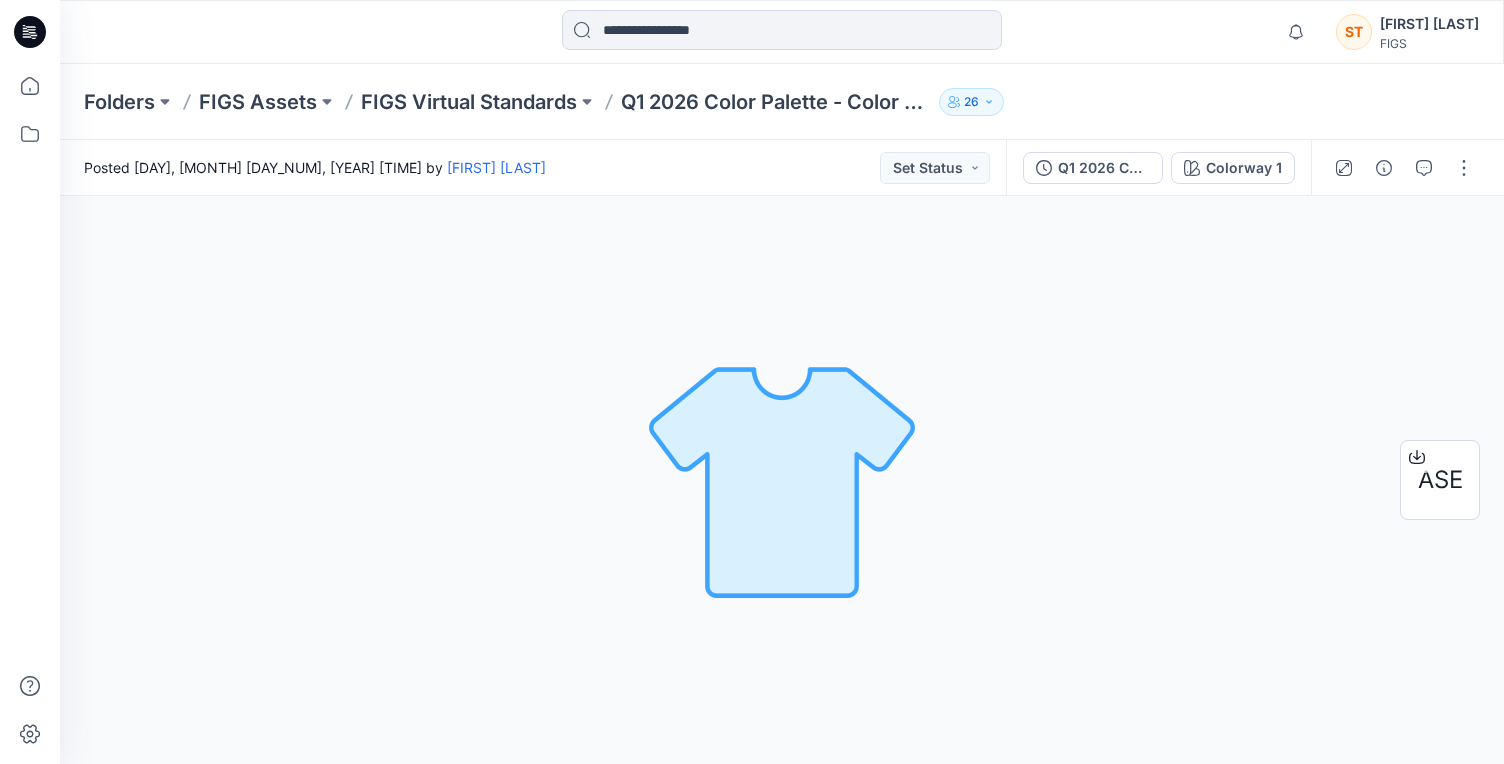 click on "26" at bounding box center [971, 102] 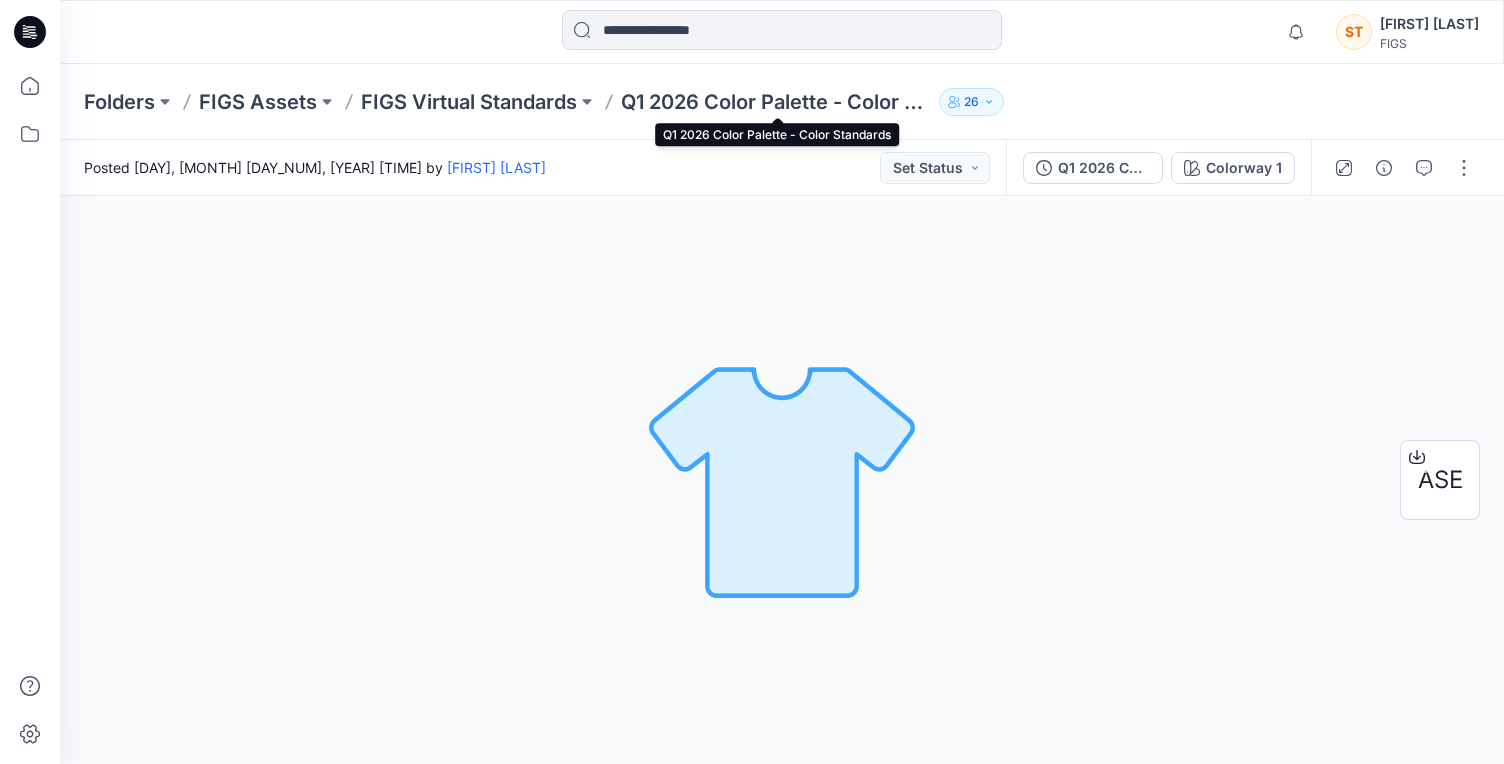 click on "Q1 2026 Color Palette - Color Standards" at bounding box center [776, 102] 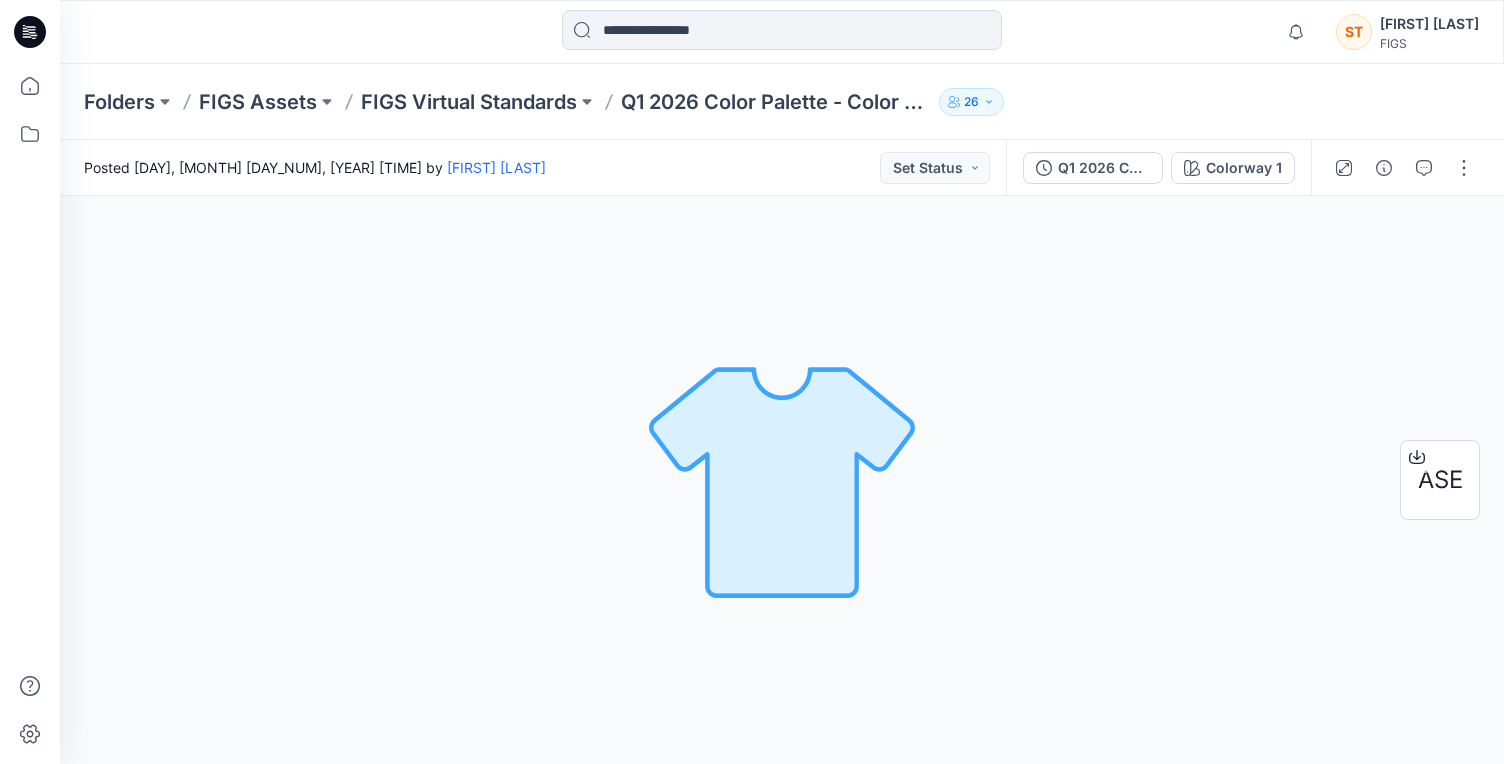 click on "Q1 2026 Color Palette - Color Standards" at bounding box center (776, 102) 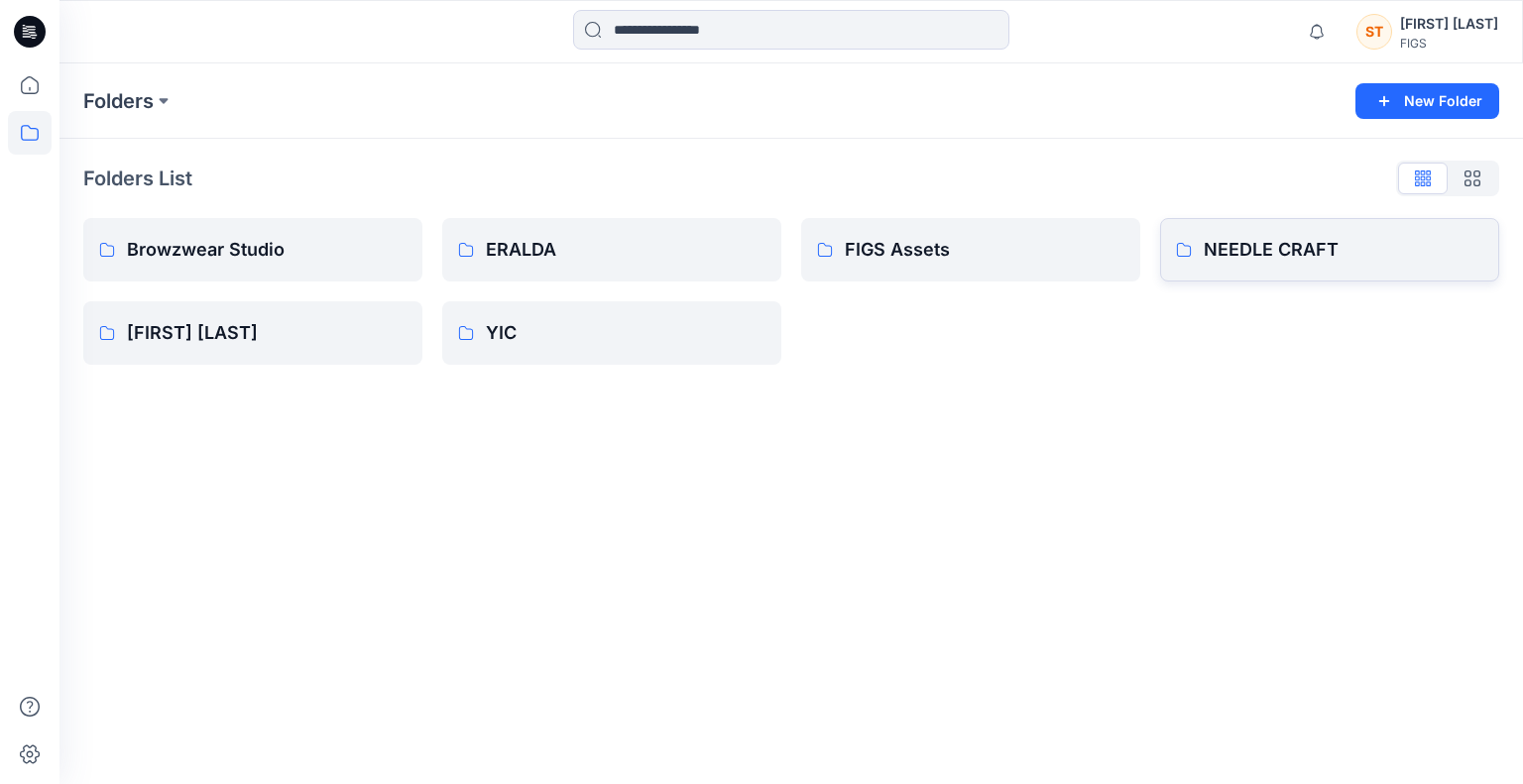 click on "NEEDLE CRAFT" at bounding box center (1344, 250) 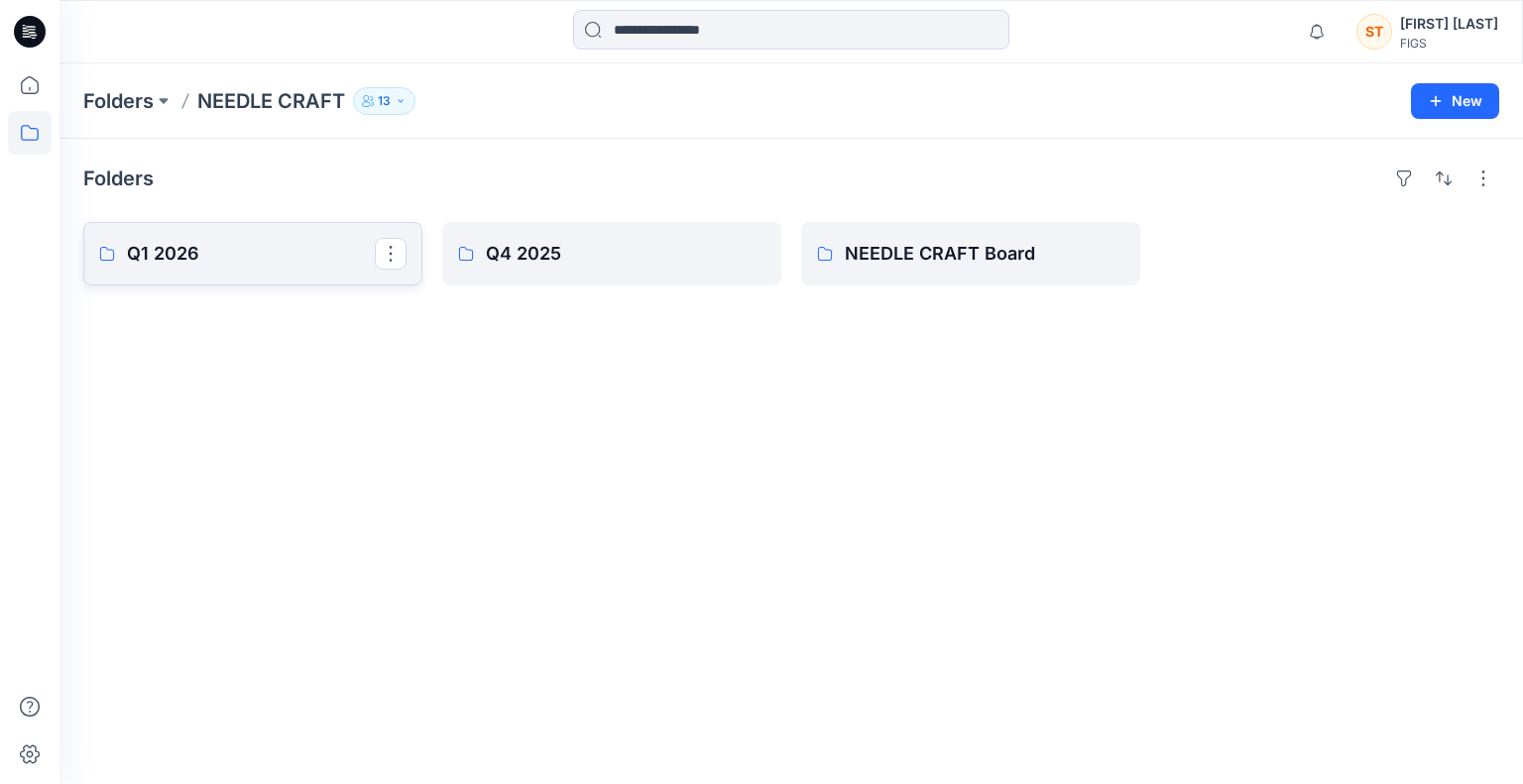 click on "Q1 2026" at bounding box center (251, 254) 